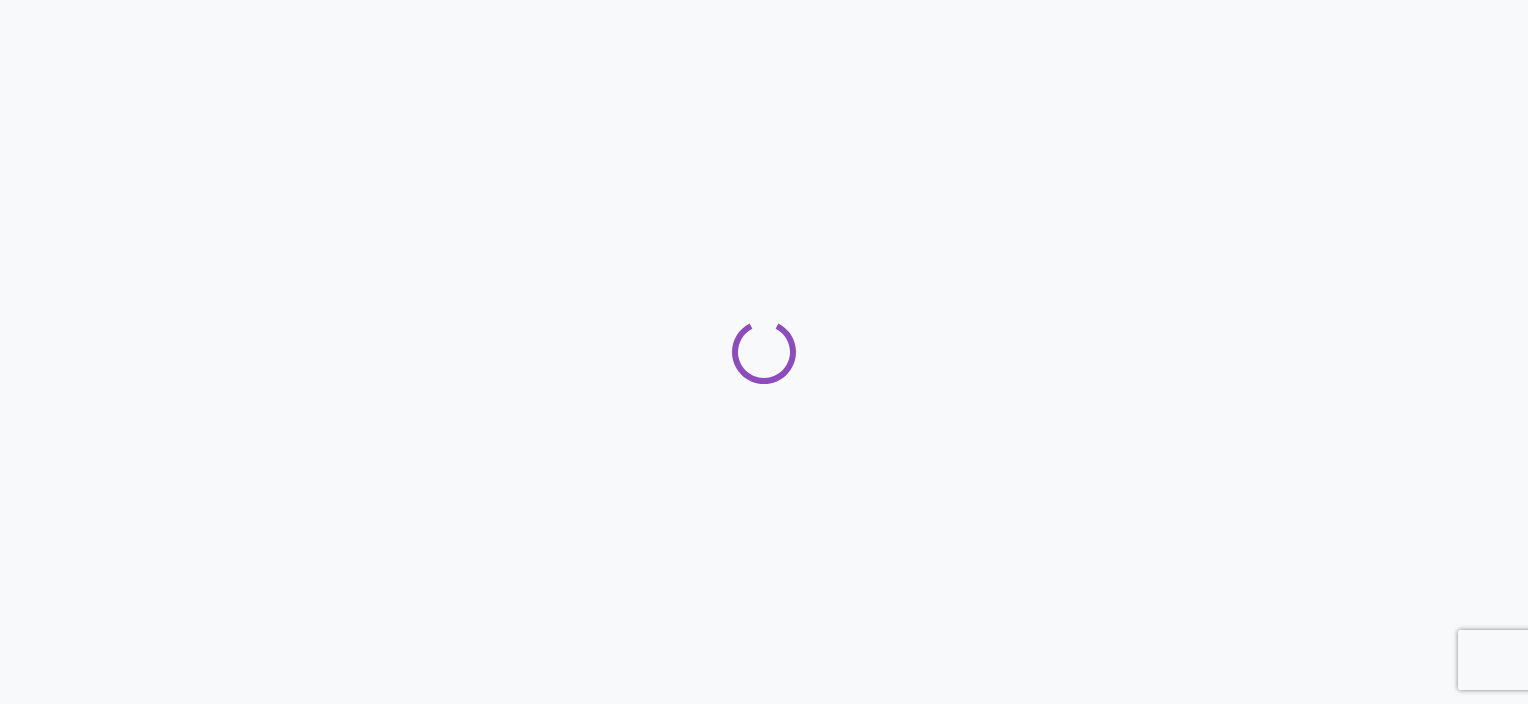 scroll, scrollTop: 0, scrollLeft: 0, axis: both 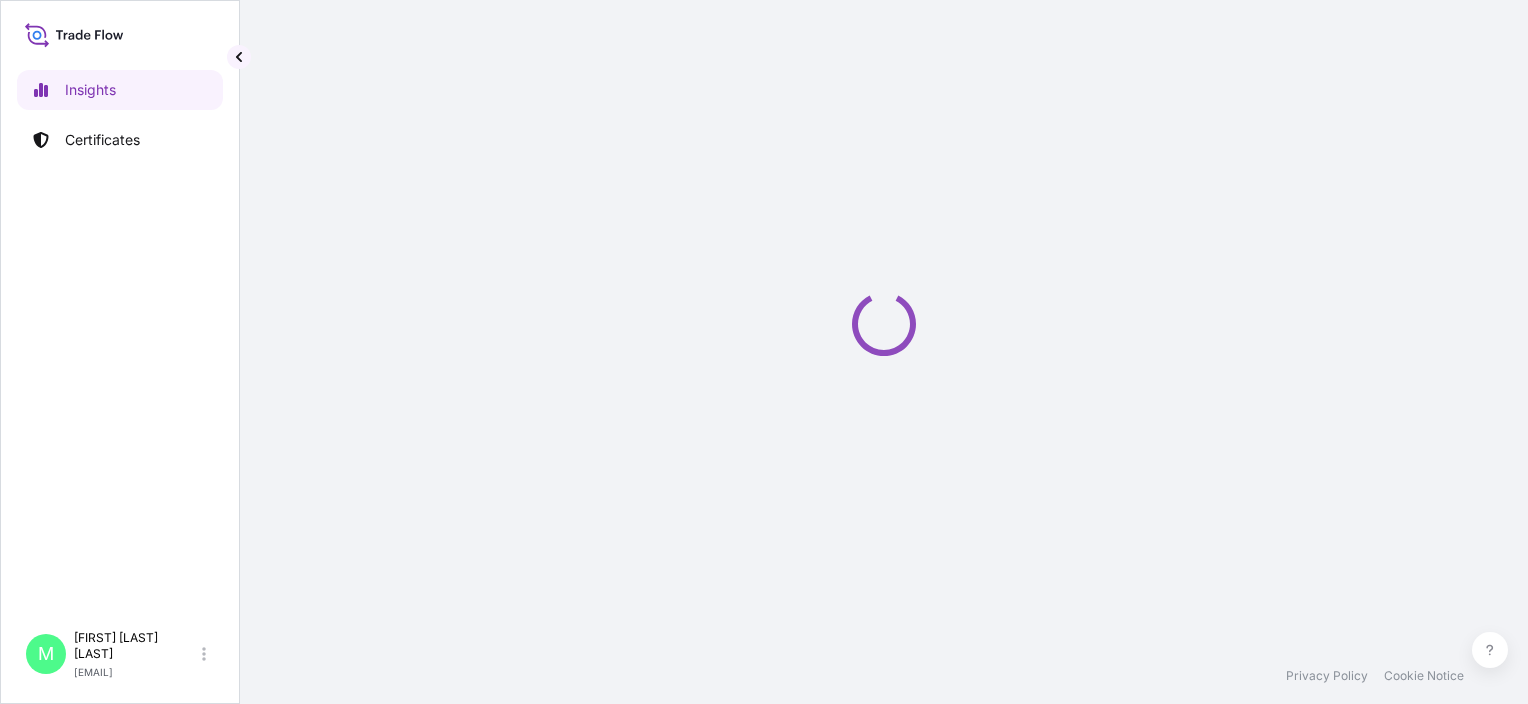 select on "2025" 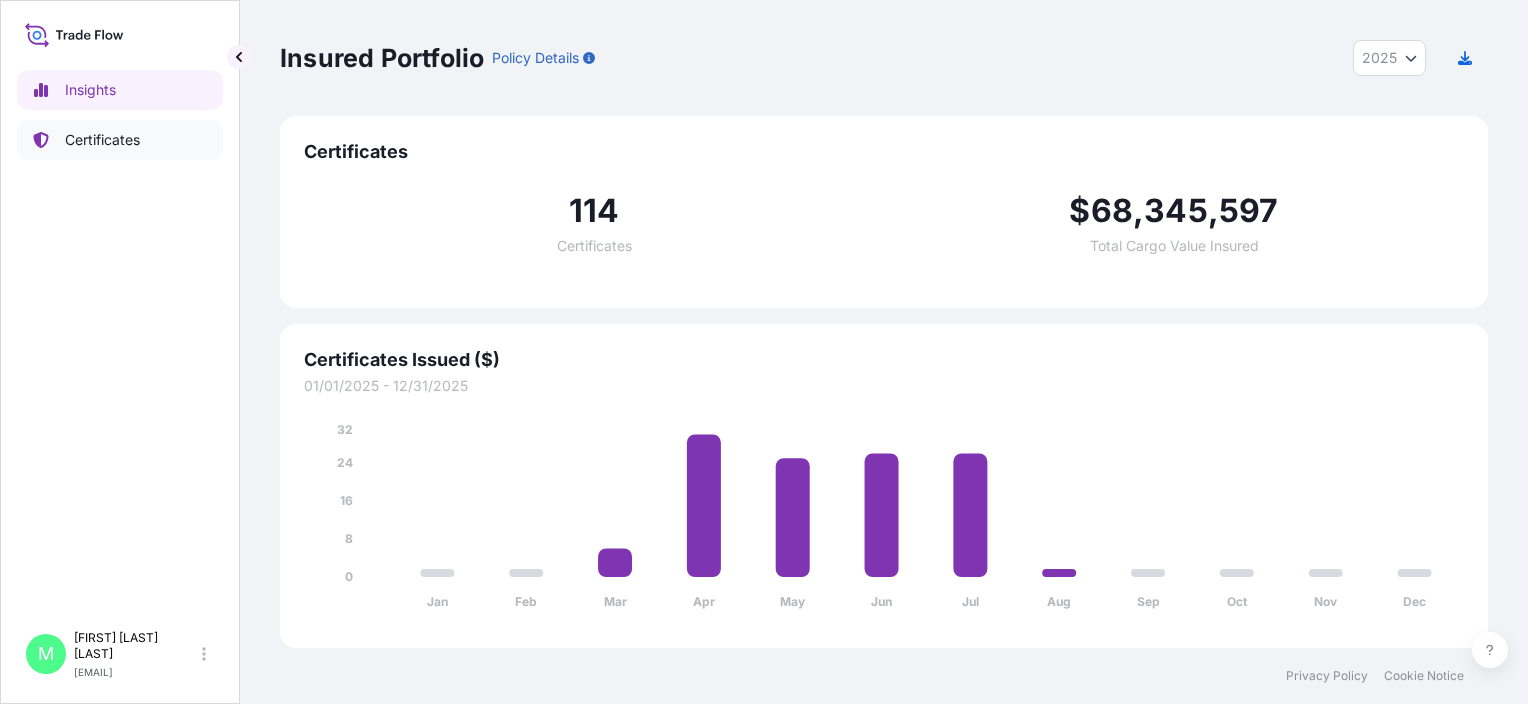 click on "Certificates" at bounding box center [102, 140] 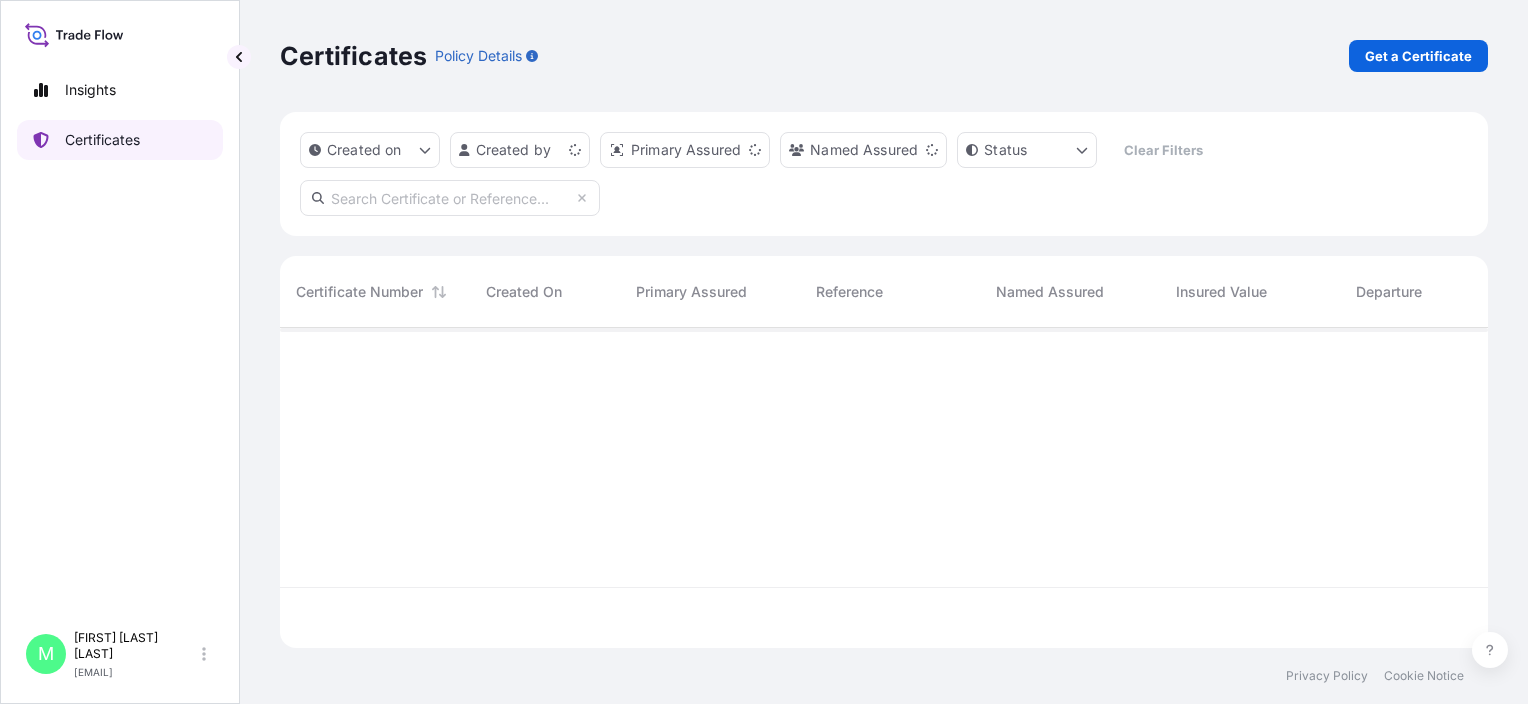 scroll, scrollTop: 16, scrollLeft: 16, axis: both 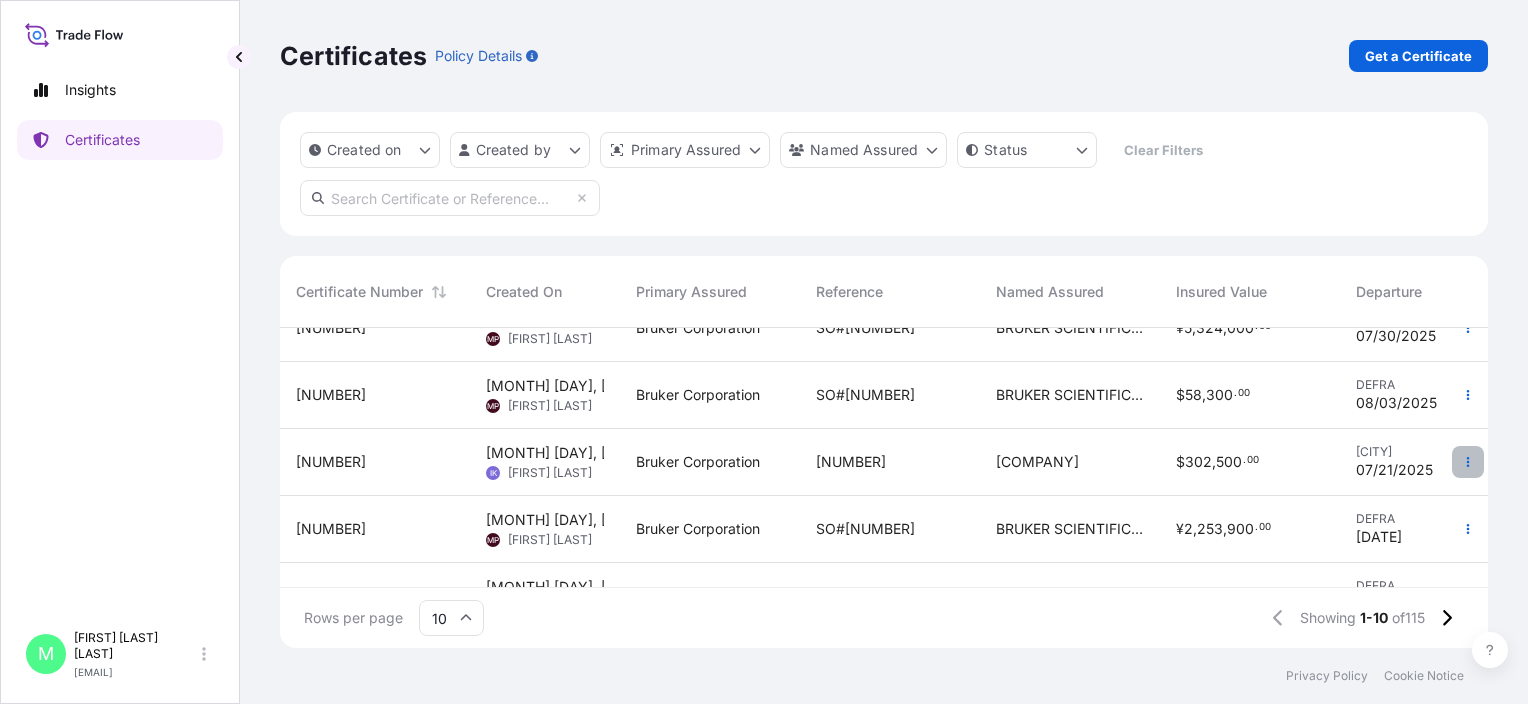 click 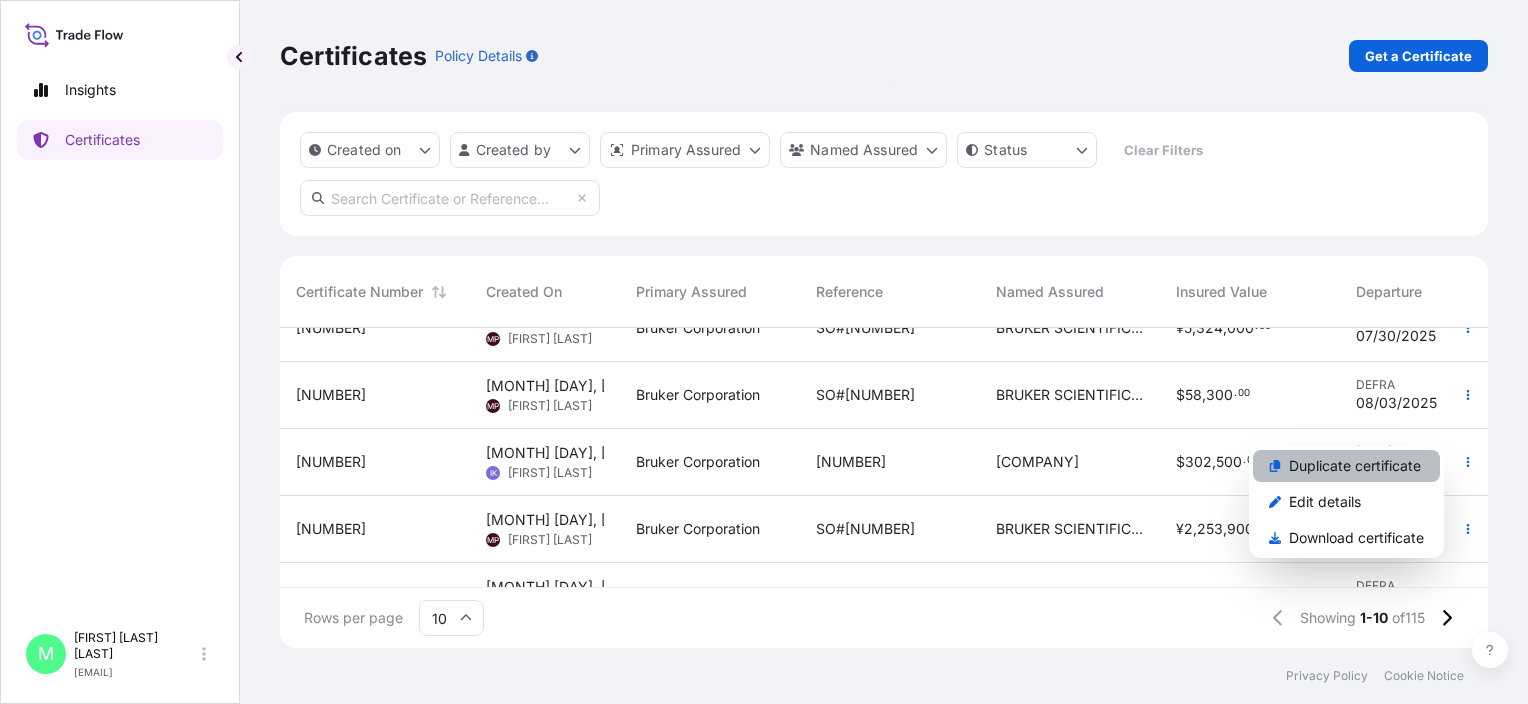 click on "Duplicate certificate" at bounding box center (1355, 466) 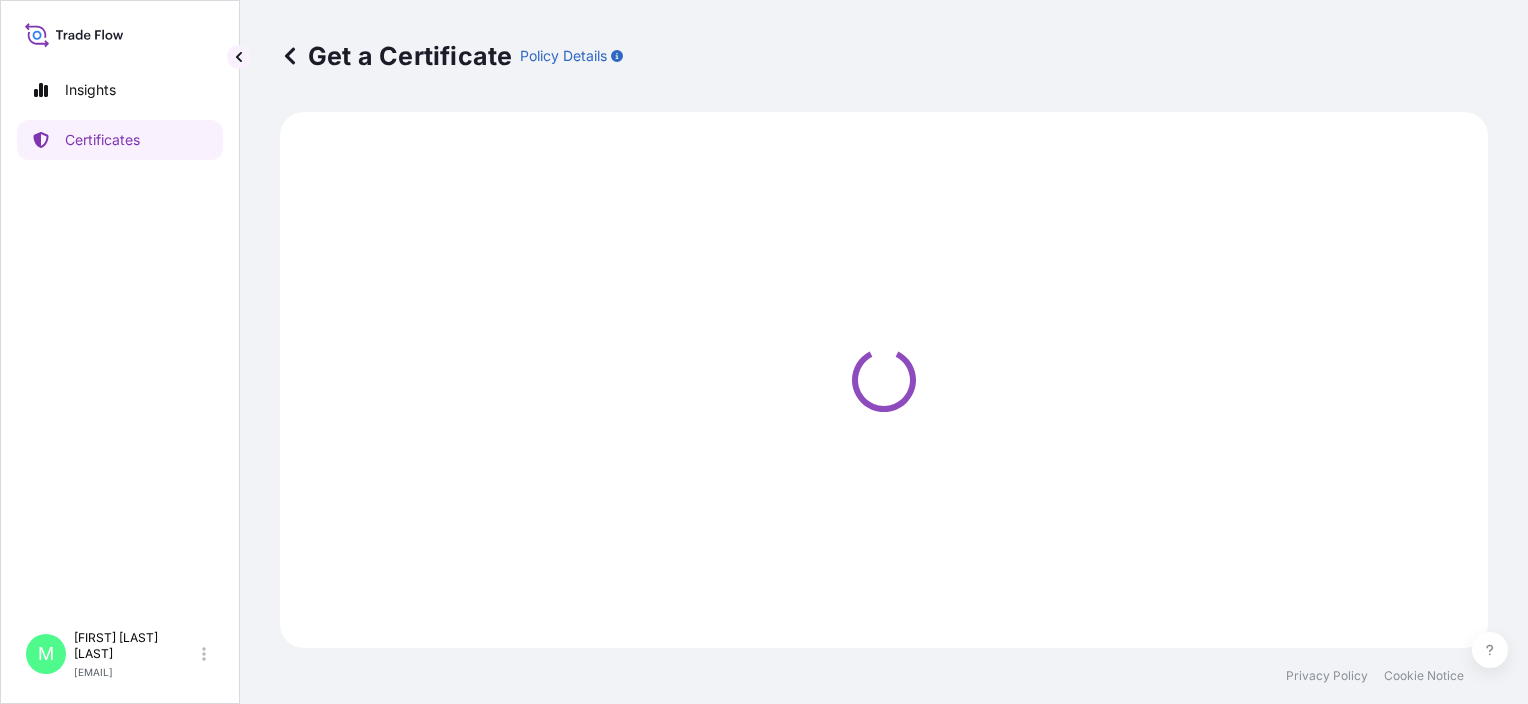 select on "Road / Inland" 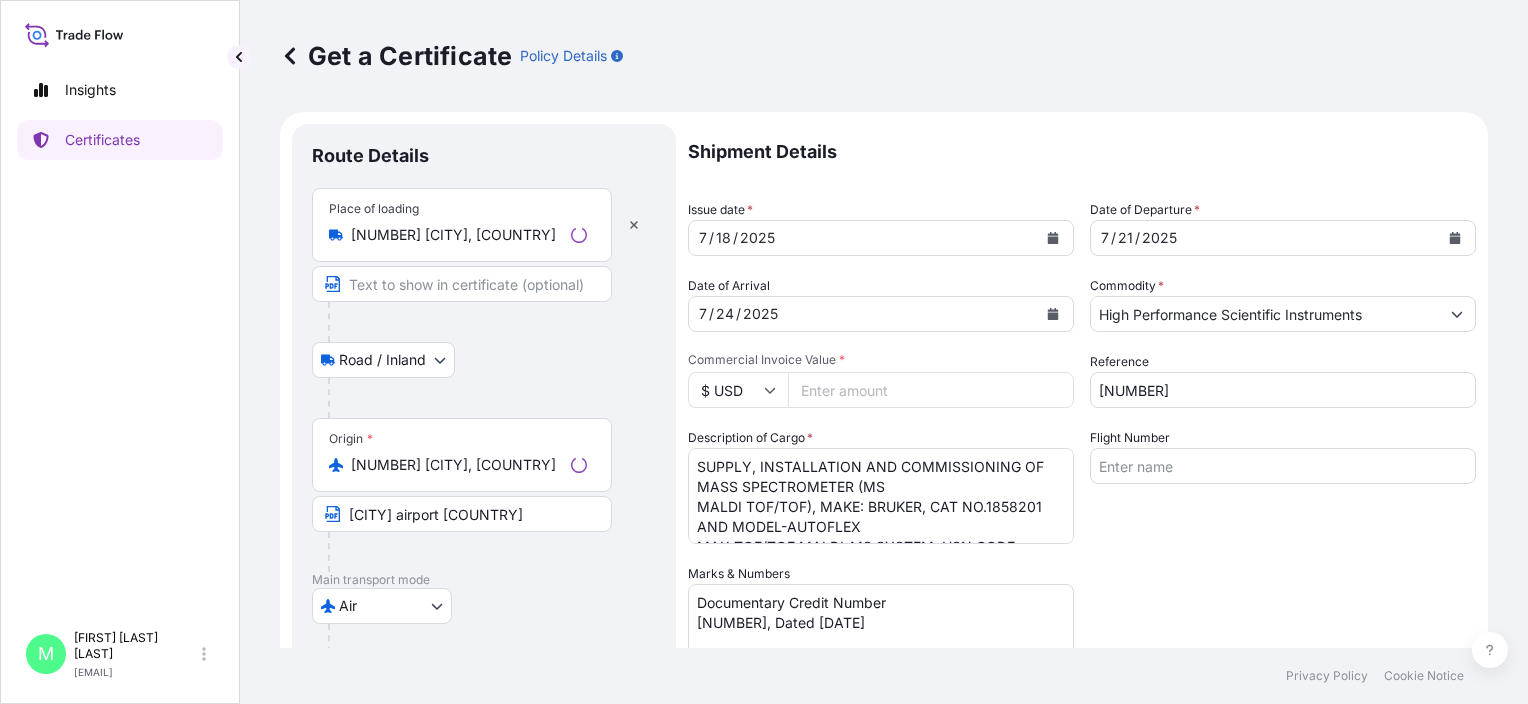 select on "31474" 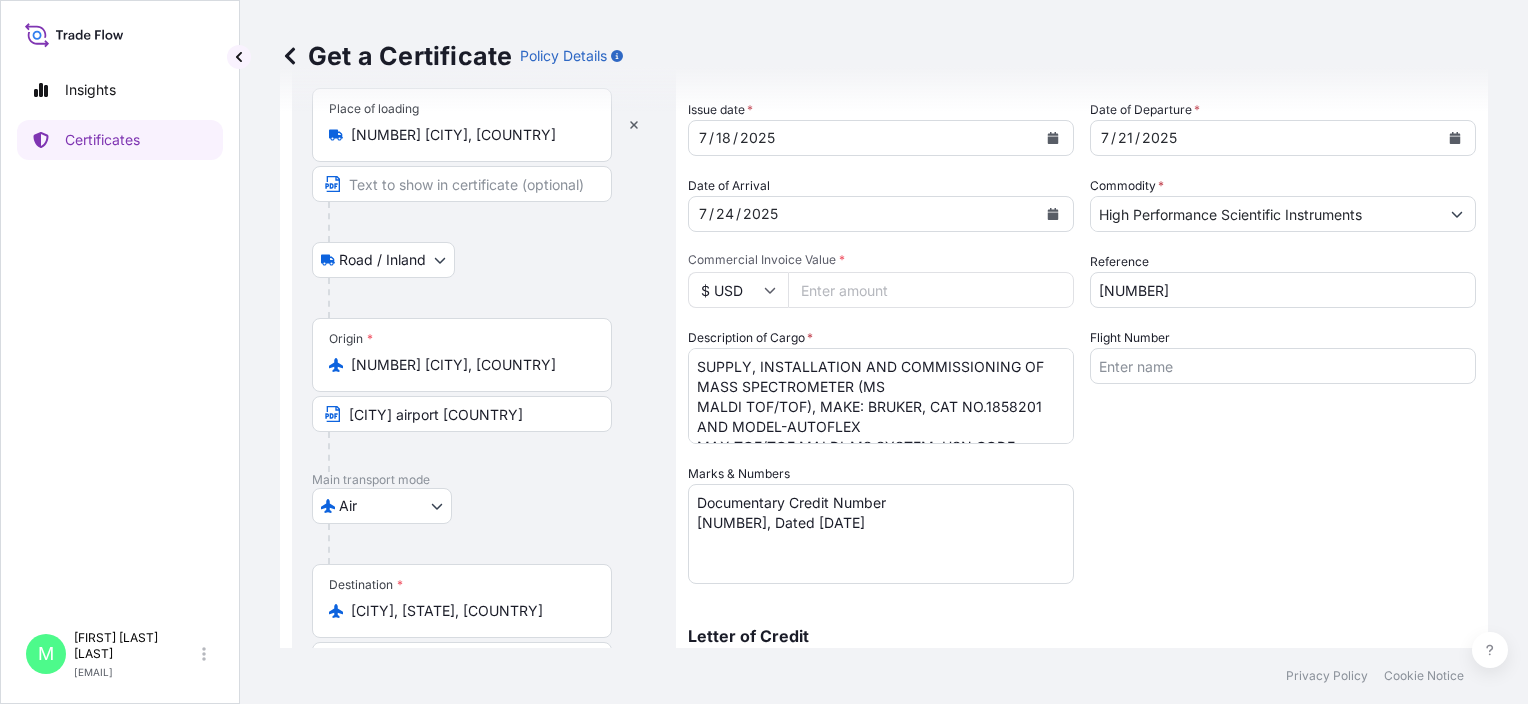 scroll, scrollTop: 0, scrollLeft: 0, axis: both 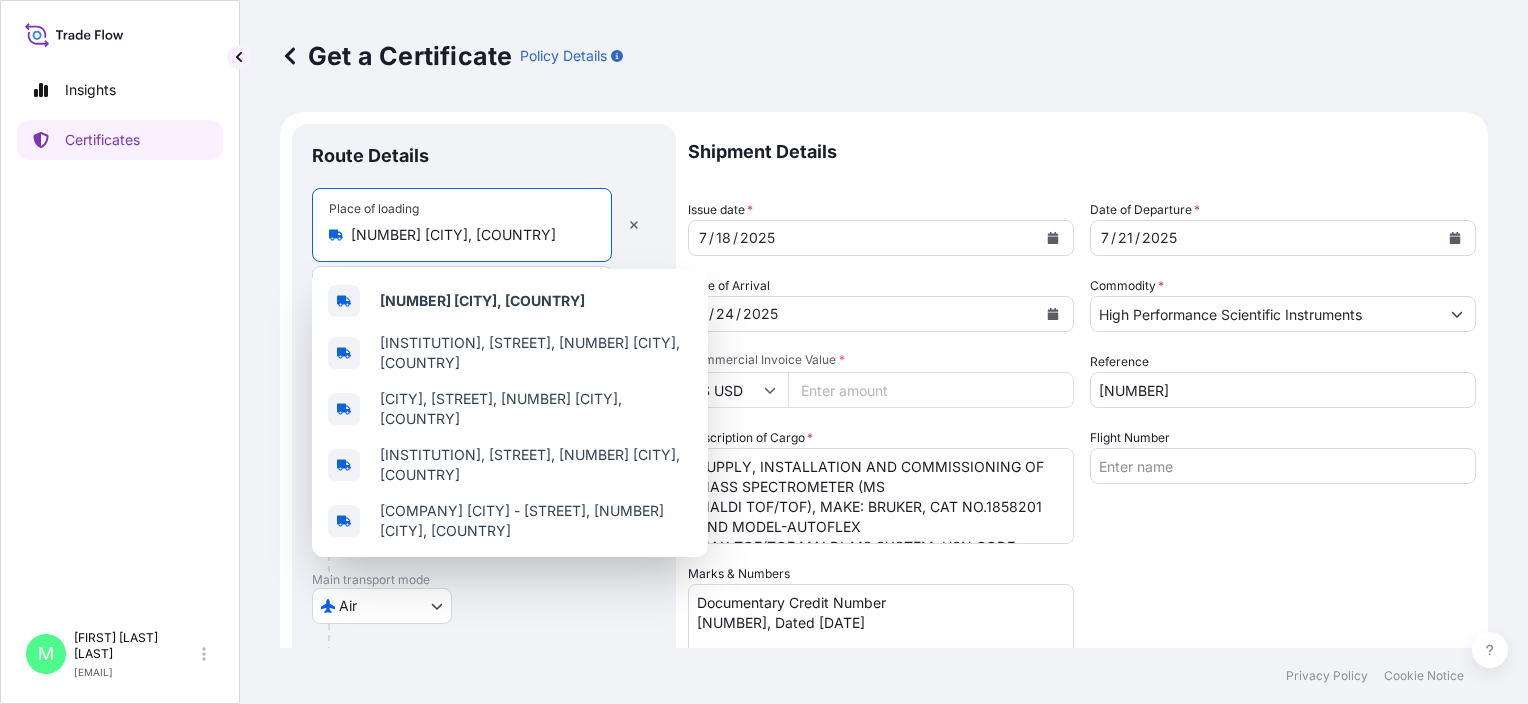 click on "[NUMBER] [CITY], [COUNTRY]" at bounding box center (469, 235) 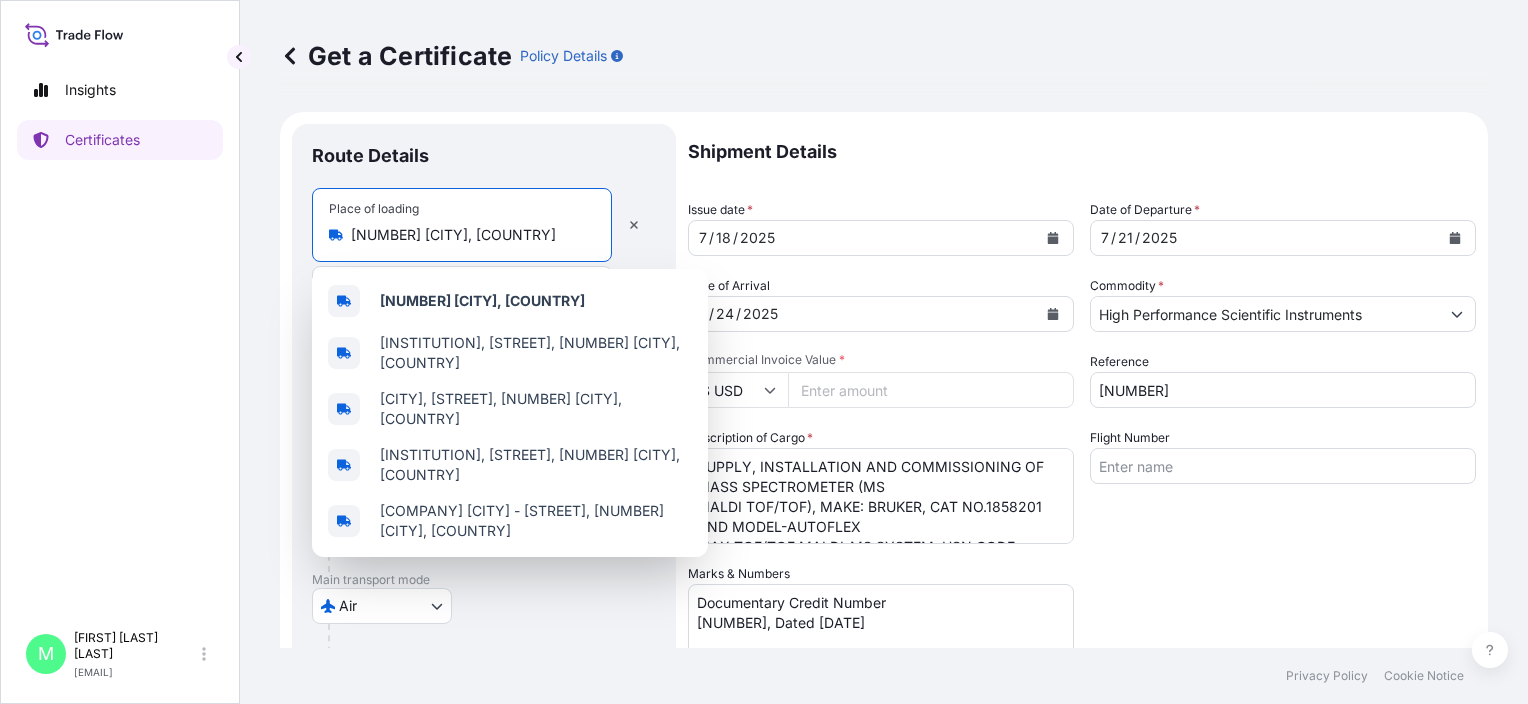 drag, startPoint x: 516, startPoint y: 236, endPoint x: 348, endPoint y: 241, distance: 168.07439 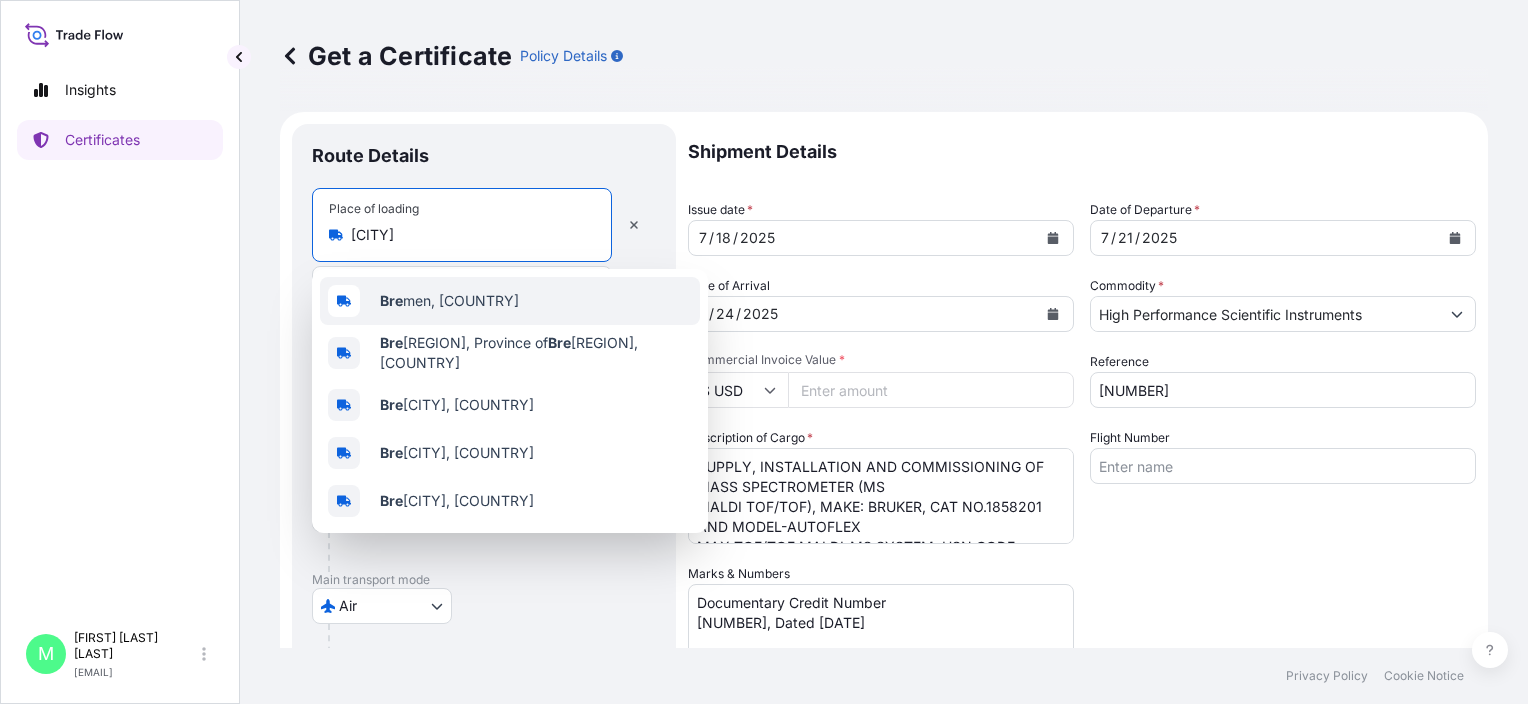 click on "[CITY], [COUNTRY]" at bounding box center [449, 301] 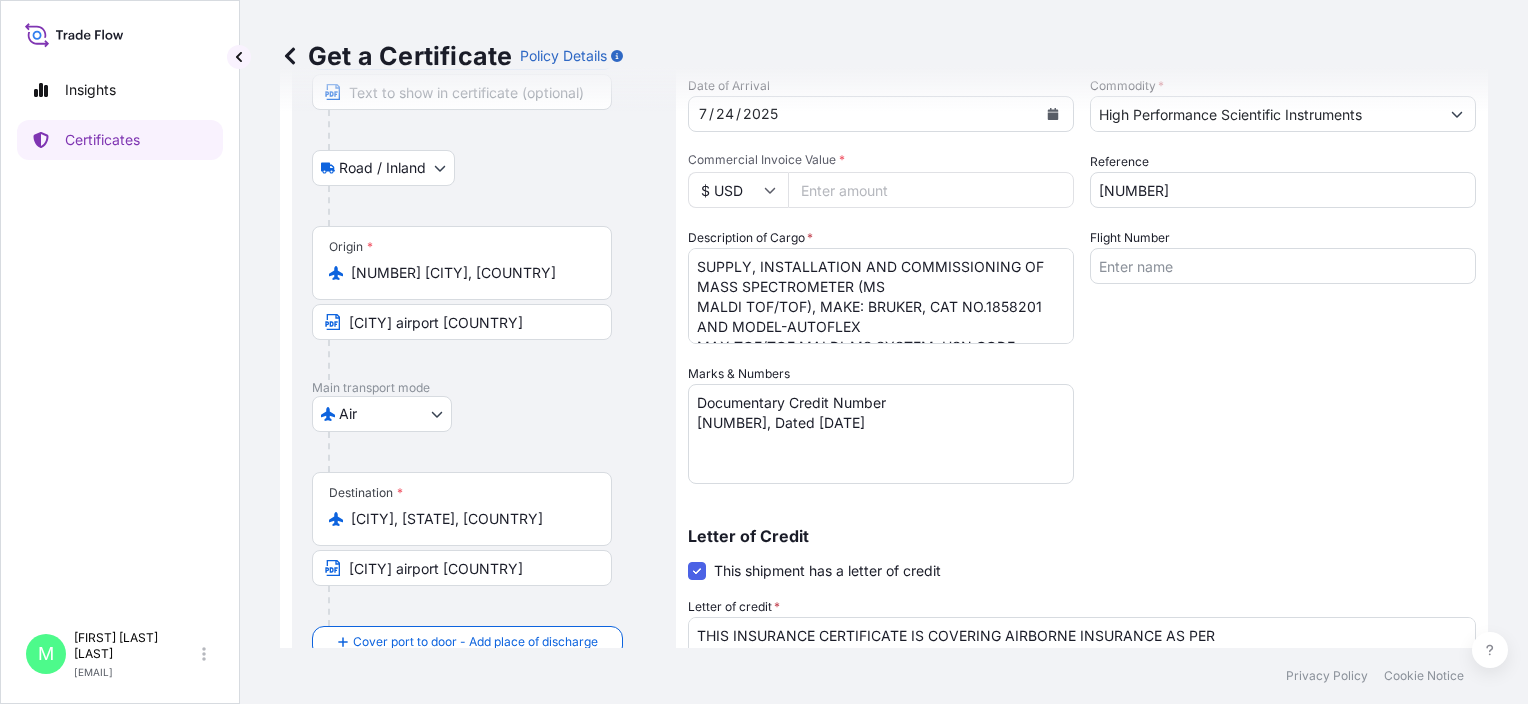 scroll, scrollTop: 300, scrollLeft: 0, axis: vertical 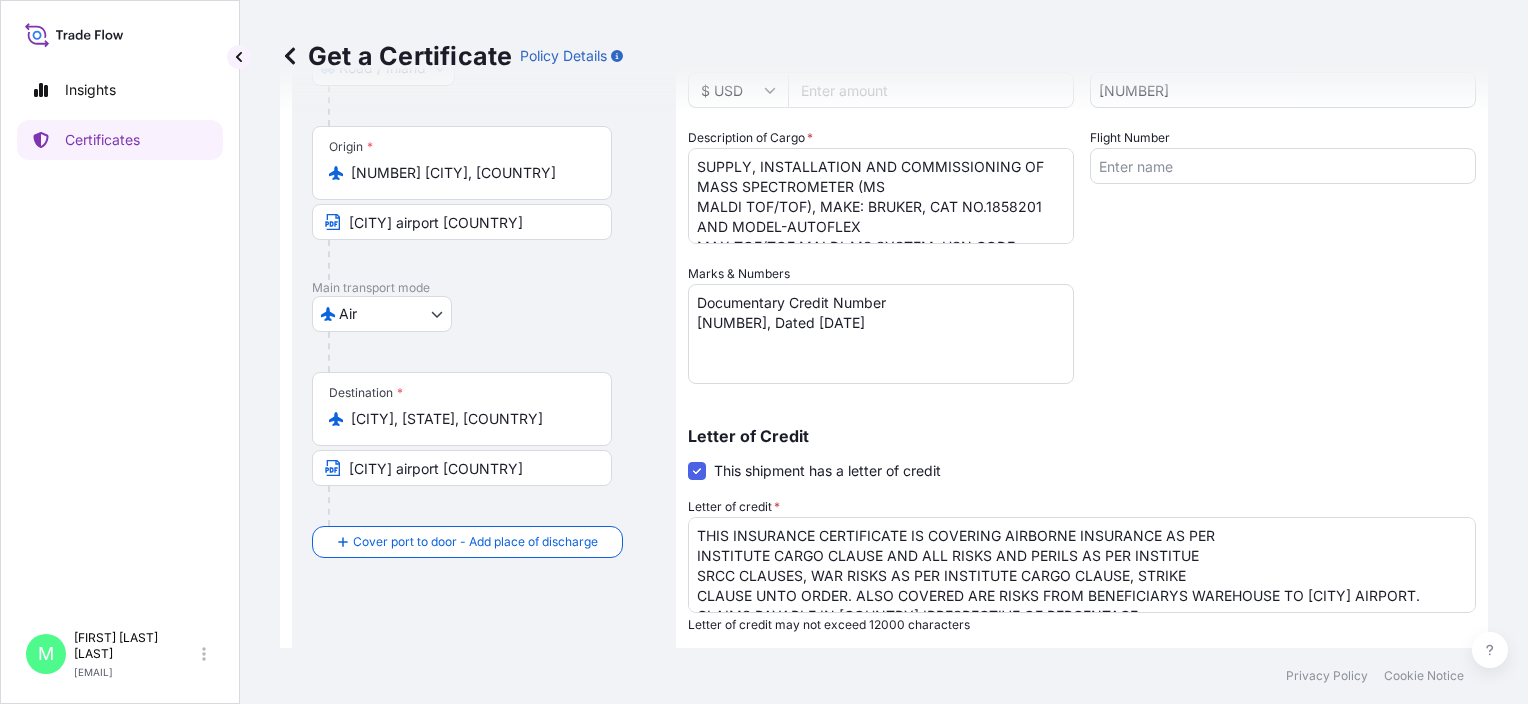 type on "[CITY], [COUNTRY]" 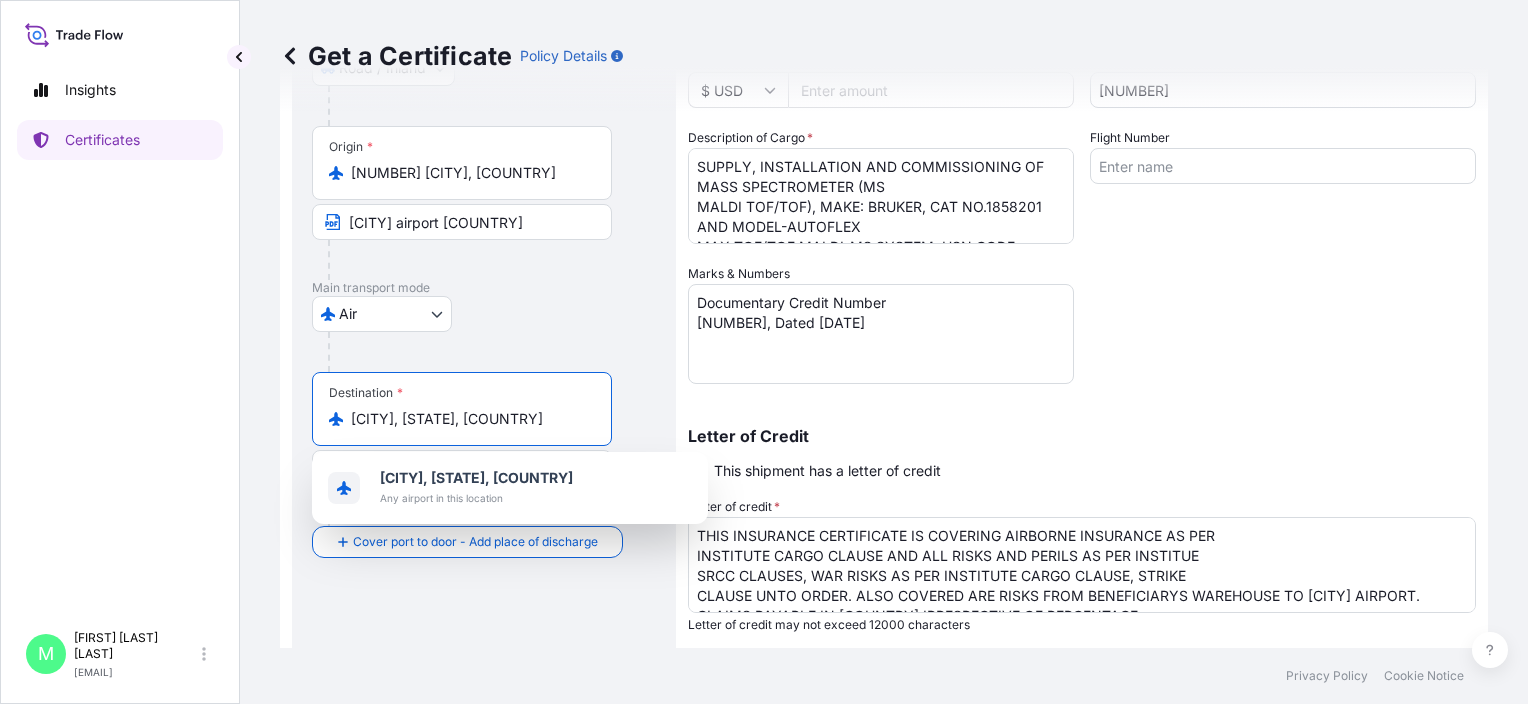 click on "[CITY], [STATE], [COUNTRY]" at bounding box center (469, 419) 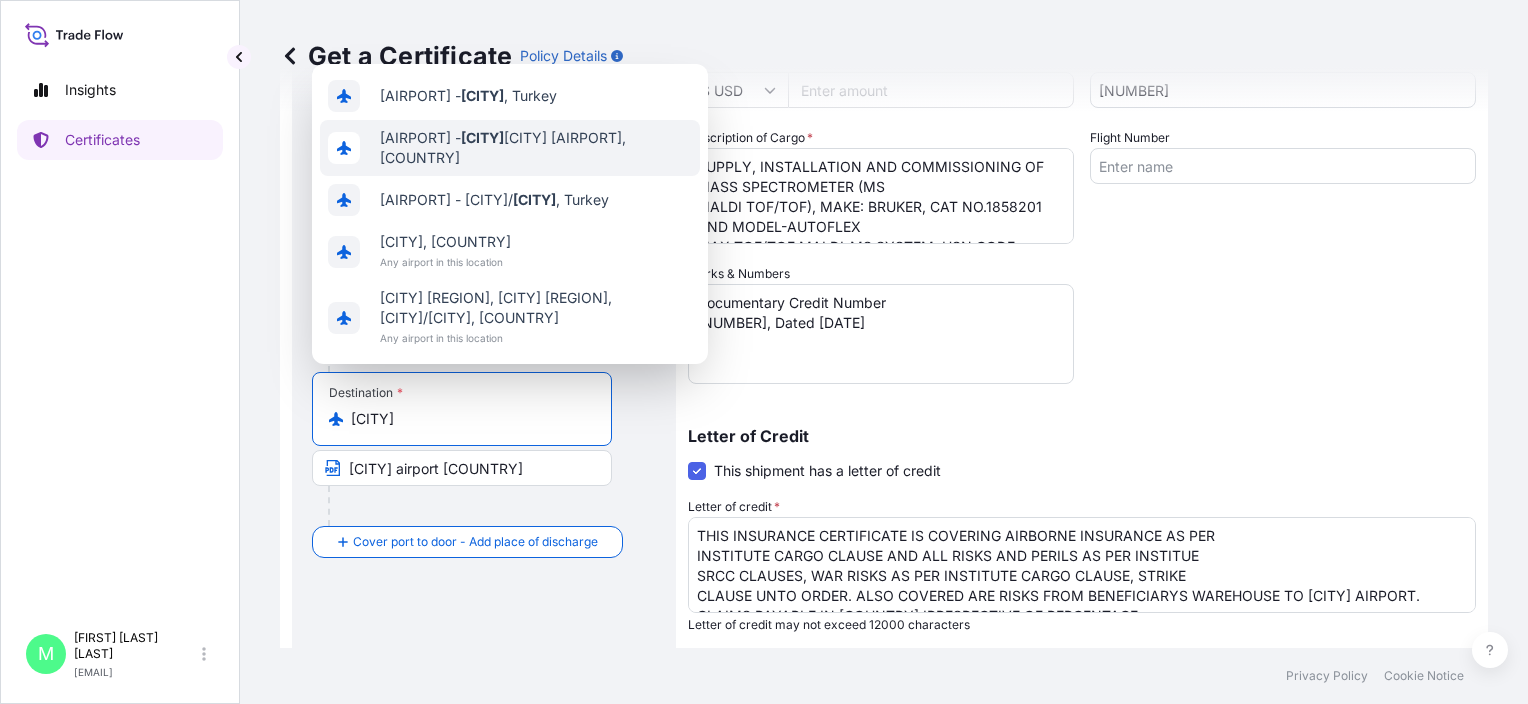 click on "[AIRPORT] -  [CITY] [AIRPORT], [COUNTRY]" at bounding box center [536, 148] 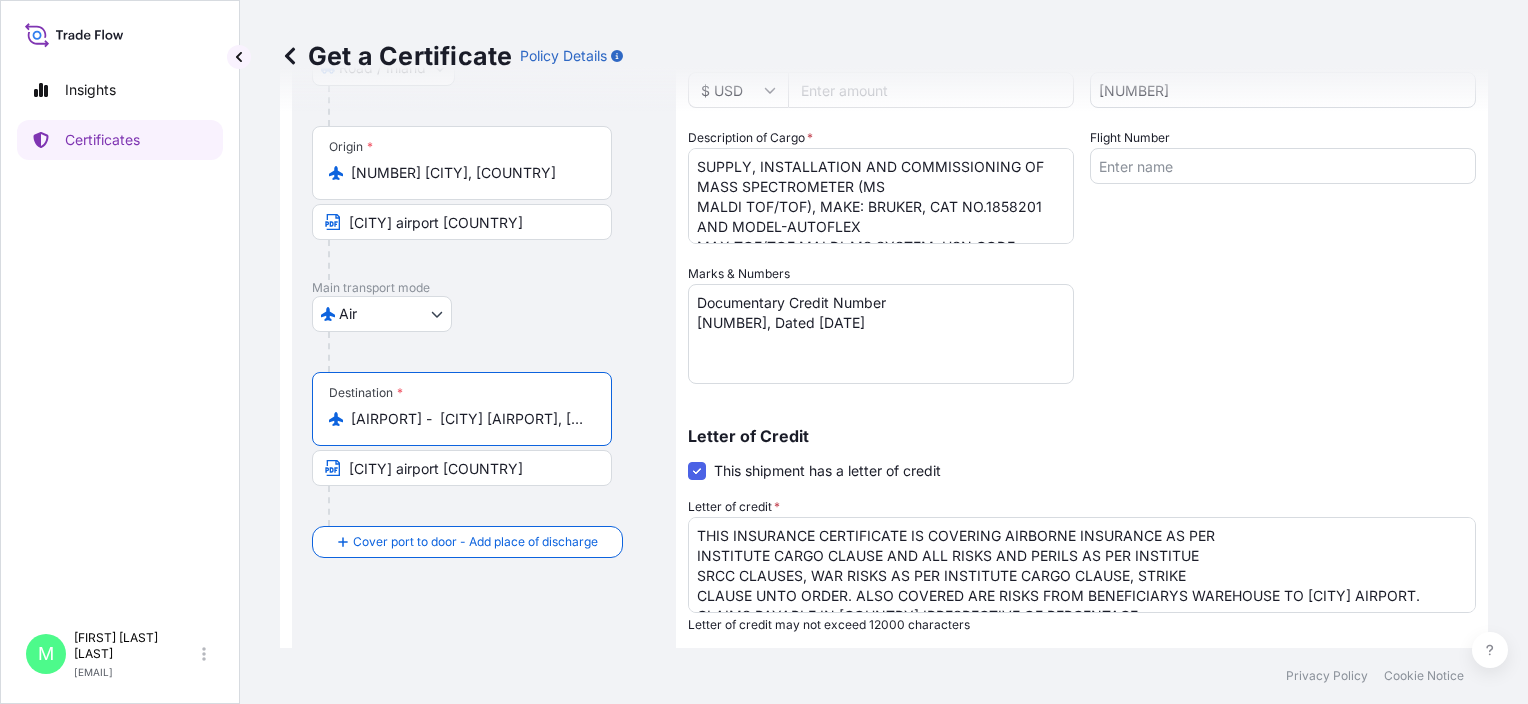type on "[AIRPORT] -  [CITY] [AIRPORT], [COUNTRY]" 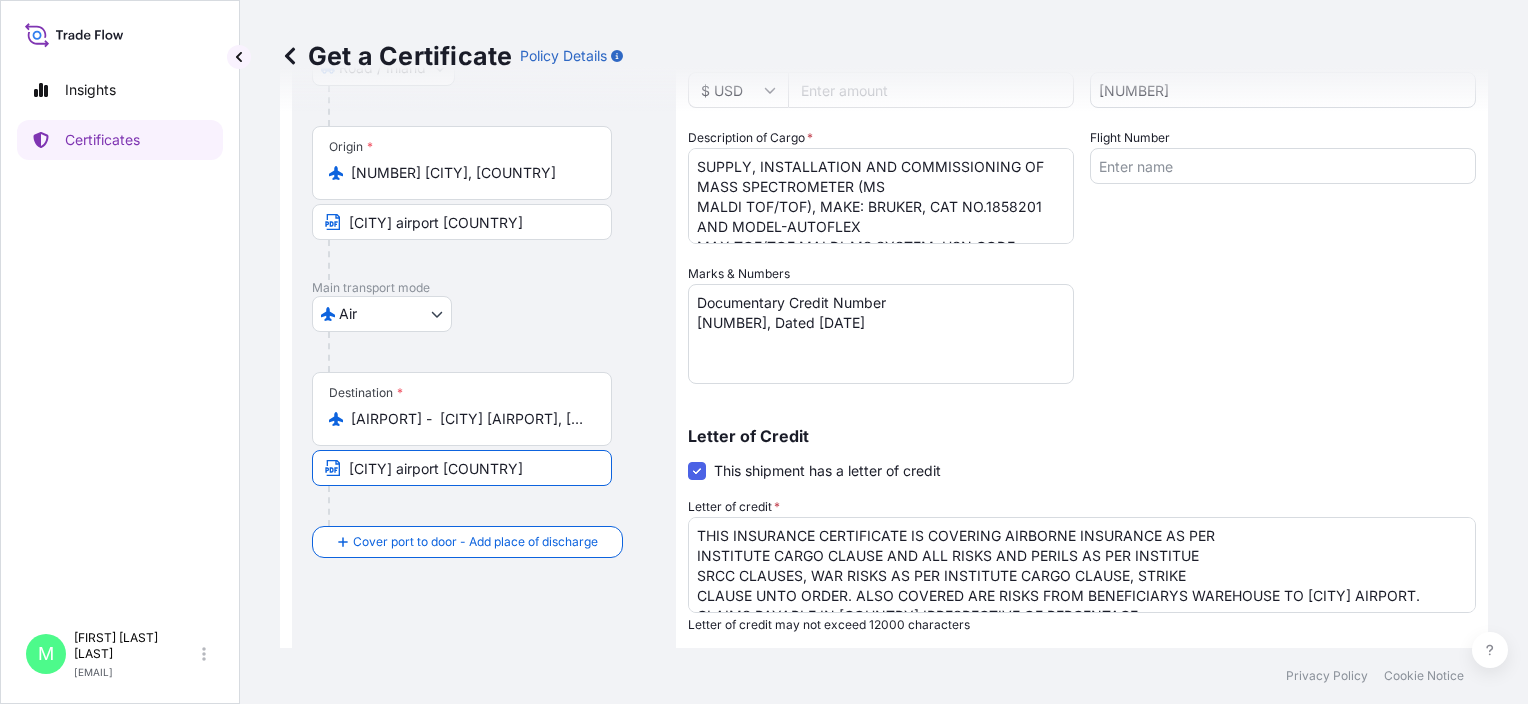 click on "[CITY] airport [COUNTRY]" at bounding box center [462, 468] 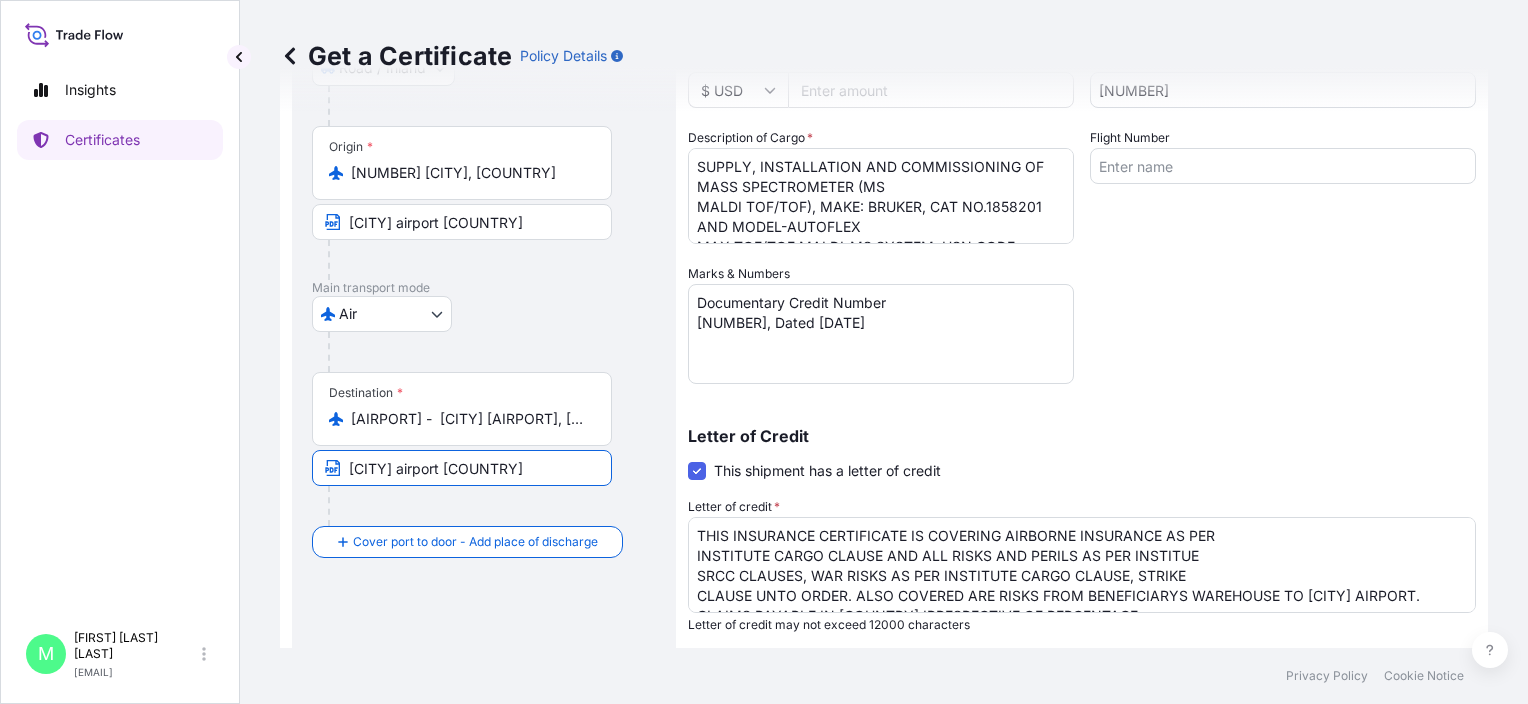 drag, startPoint x: 402, startPoint y: 470, endPoint x: 341, endPoint y: 475, distance: 61.204575 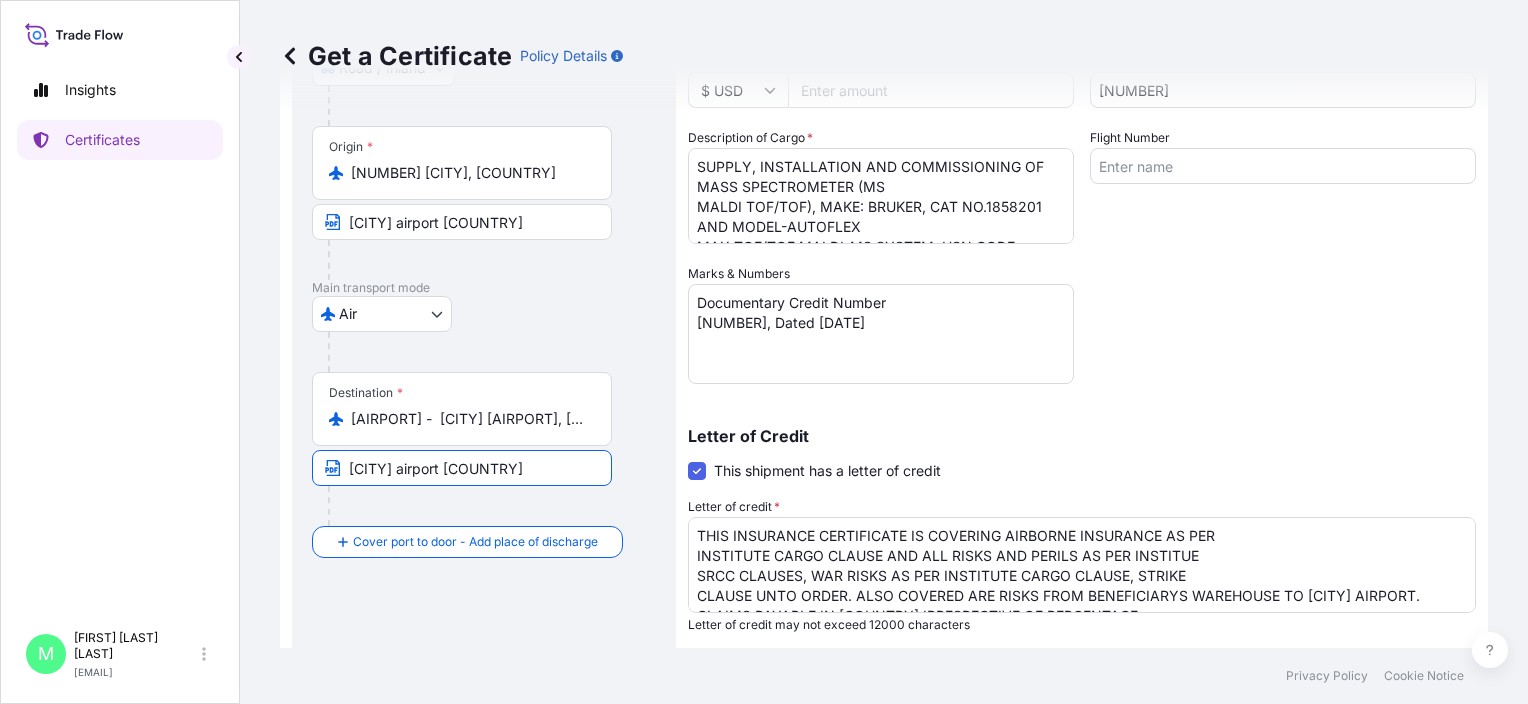 drag, startPoint x: 432, startPoint y: 471, endPoint x: 468, endPoint y: 471, distance: 36 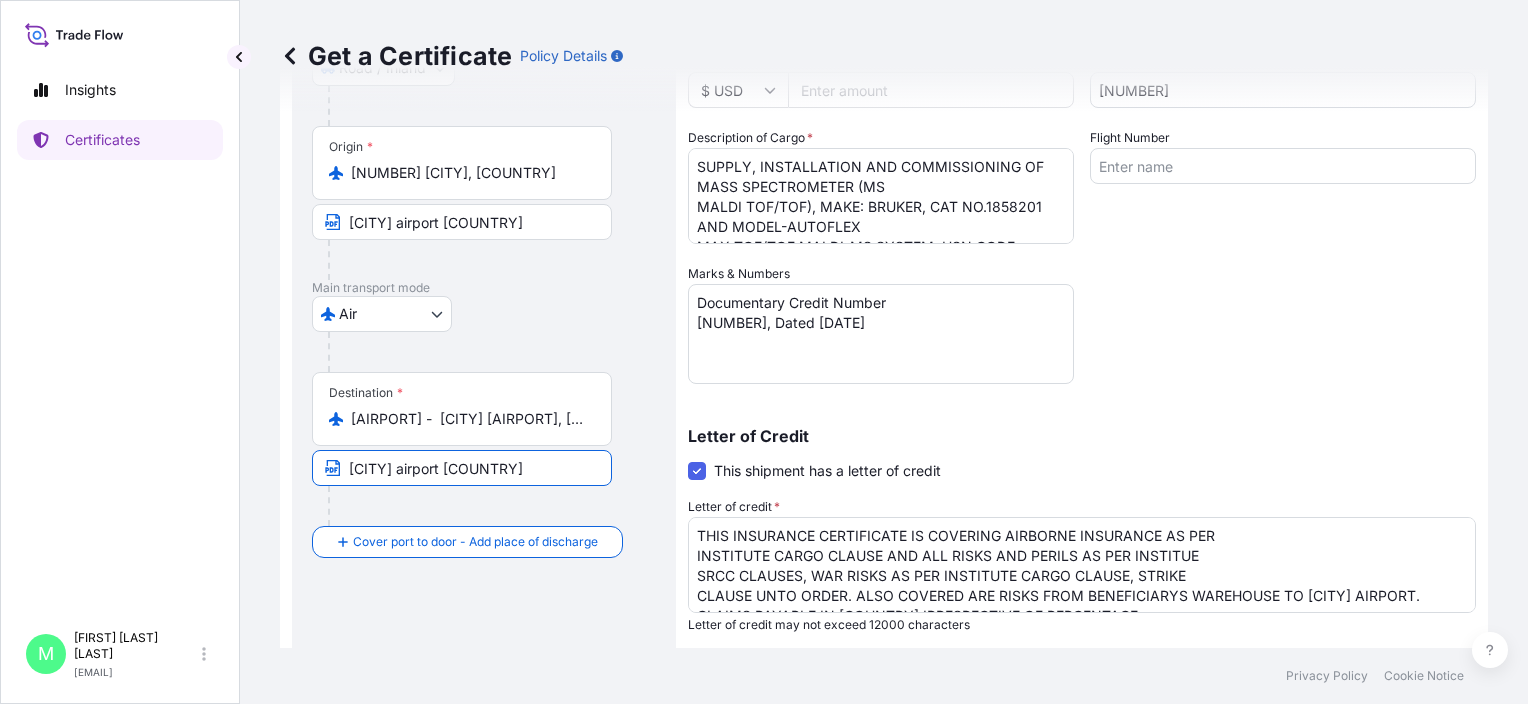 click on "[CITY] airport [COUNTRY]" at bounding box center [462, 468] 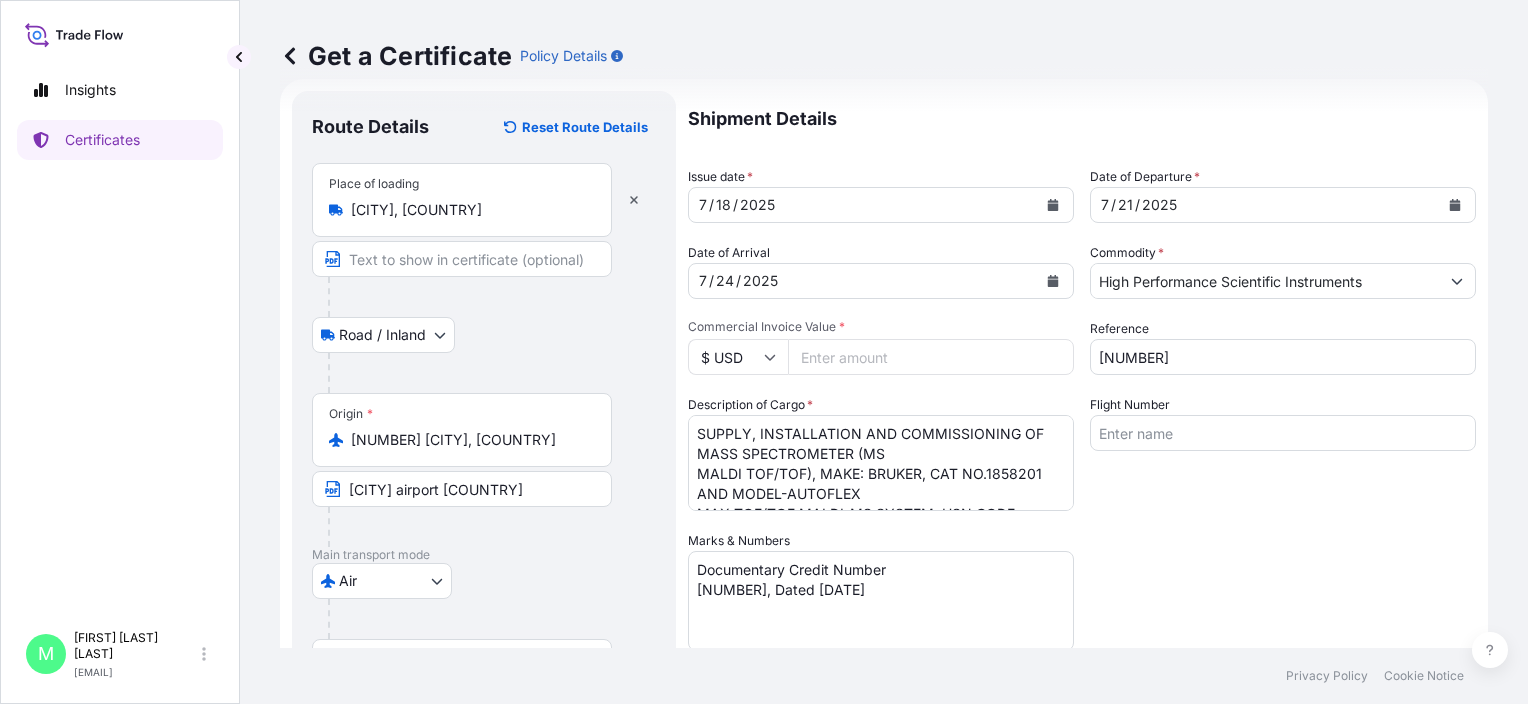 scroll, scrollTop: 0, scrollLeft: 0, axis: both 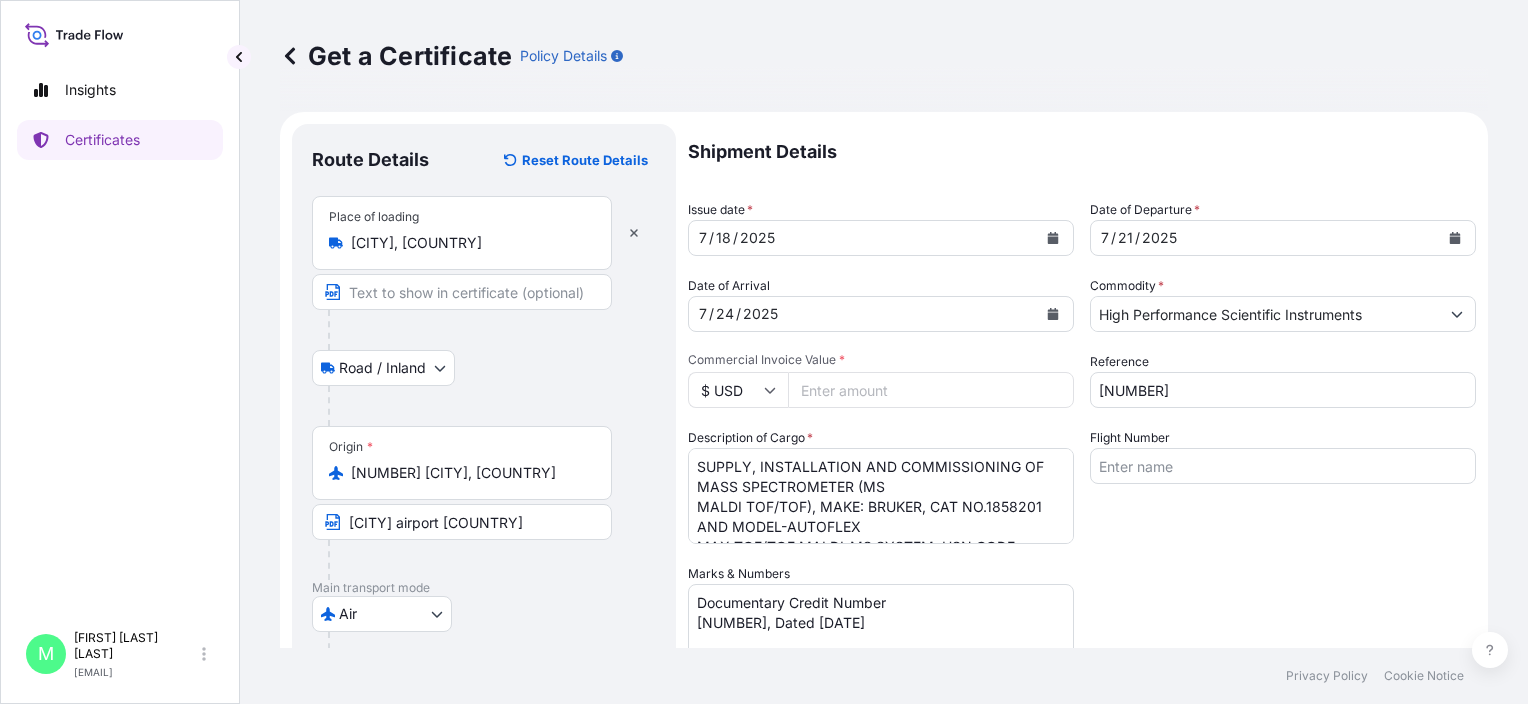 type on "[CITY] airport [COUNTRY]" 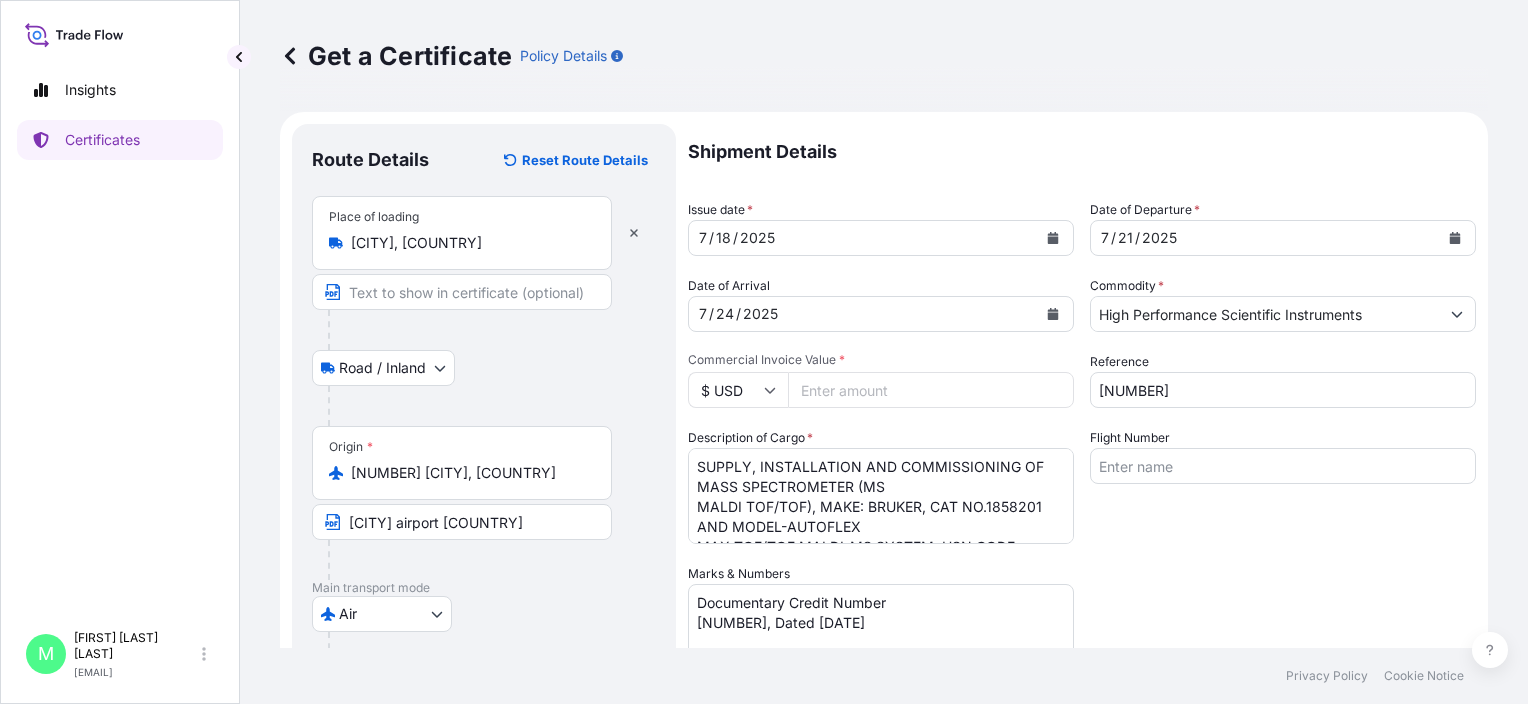 click 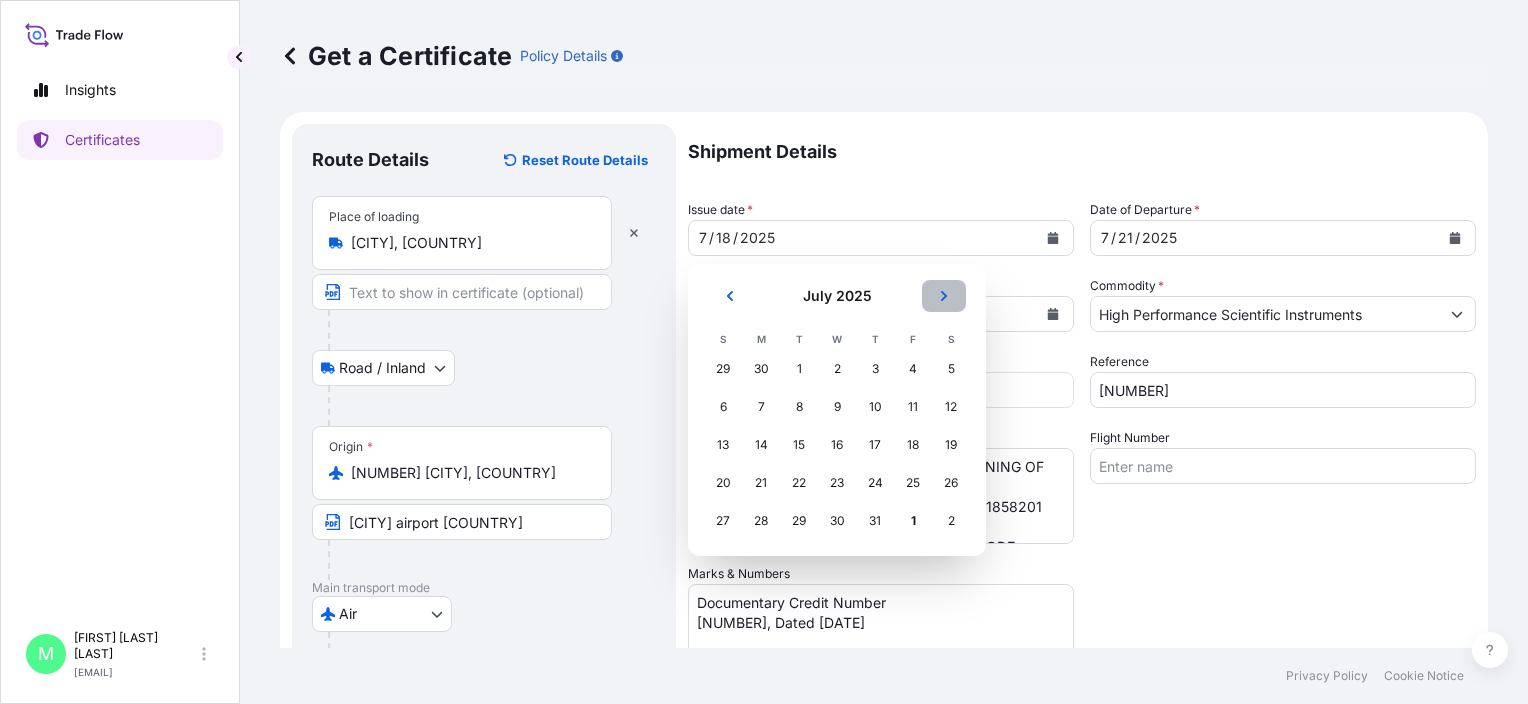 click 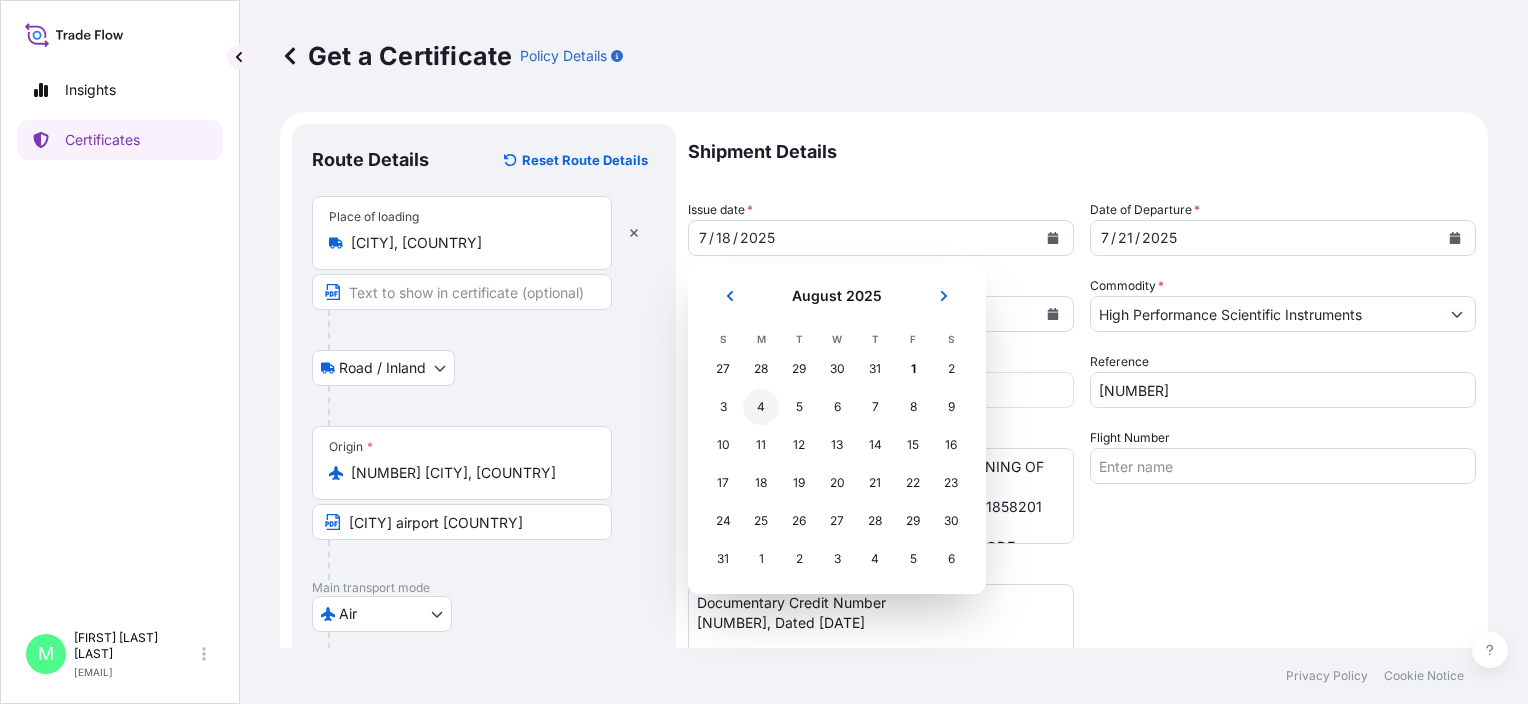 click on "4" at bounding box center (761, 407) 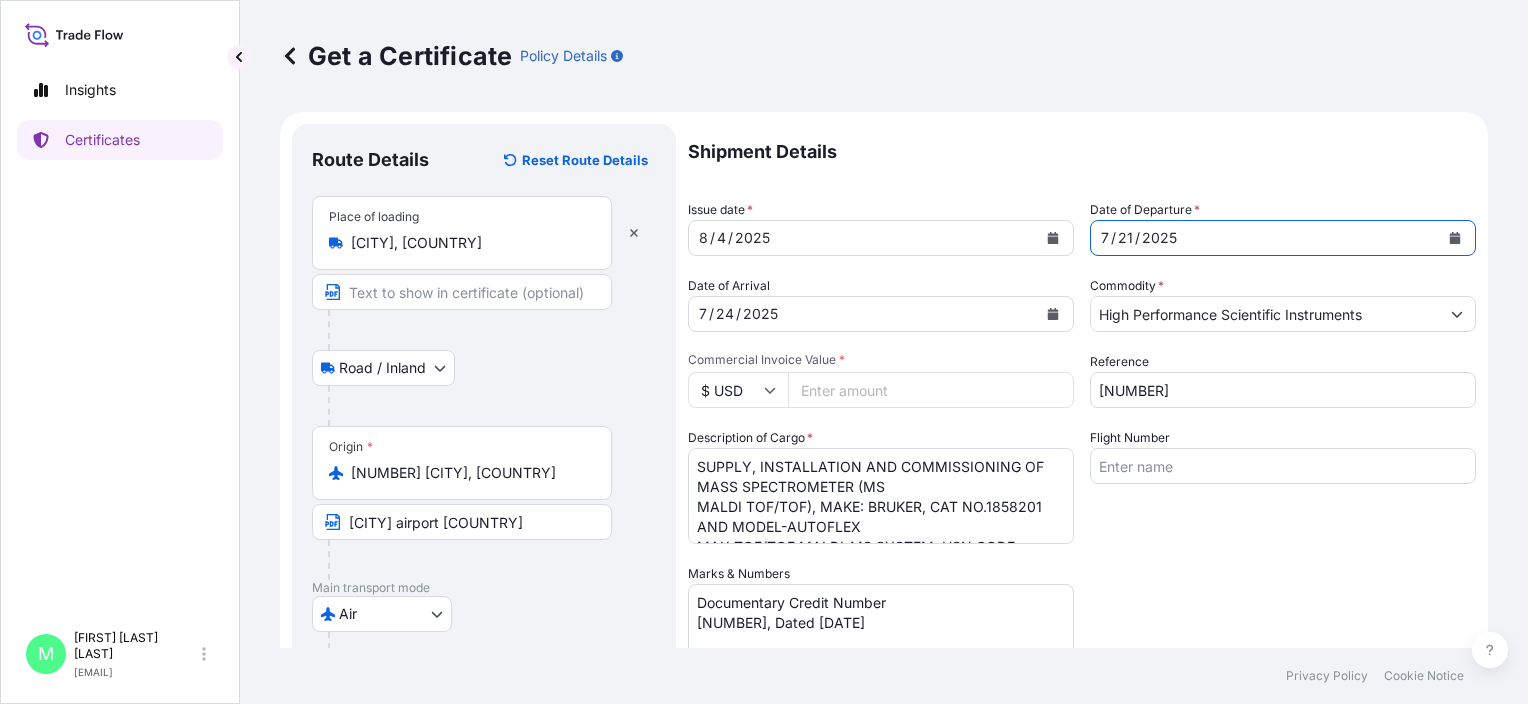click 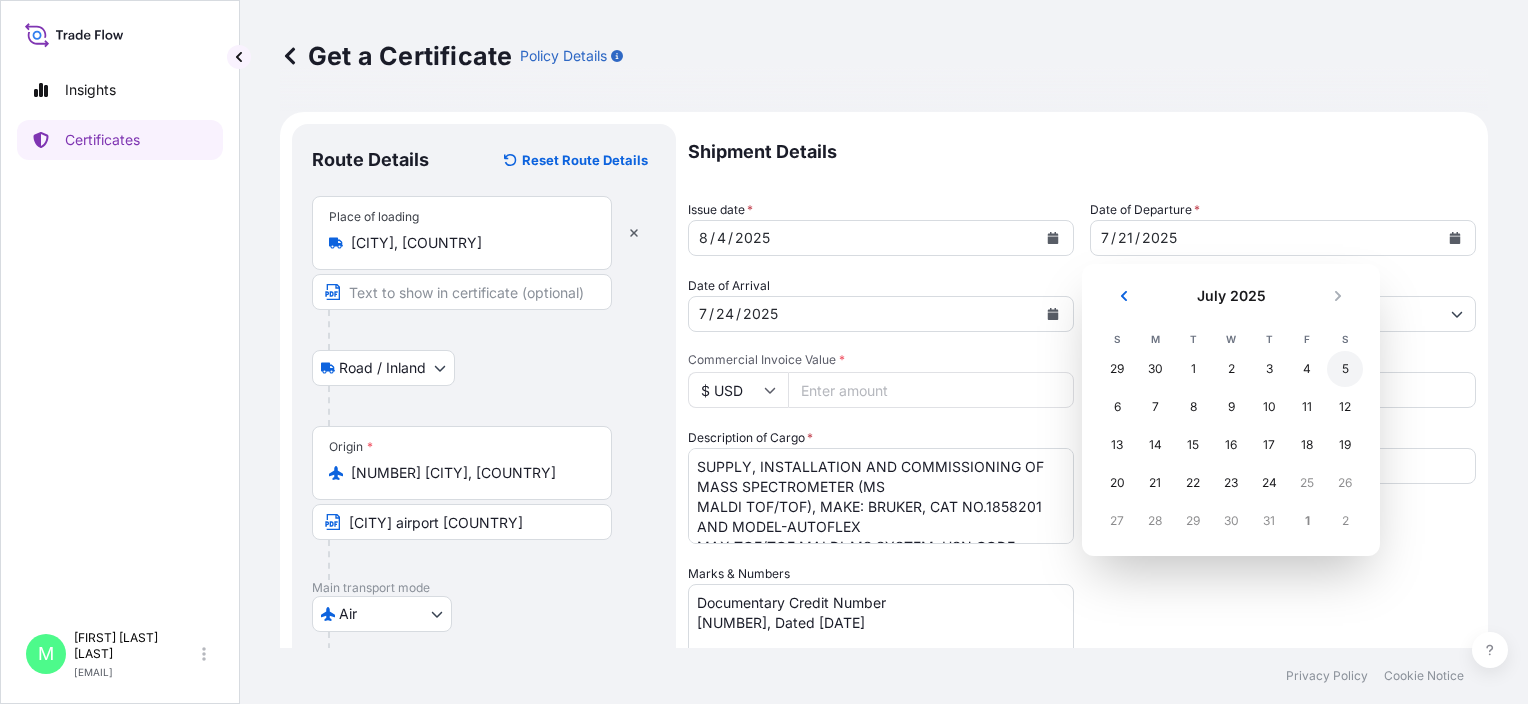 click on "5" at bounding box center (1345, 369) 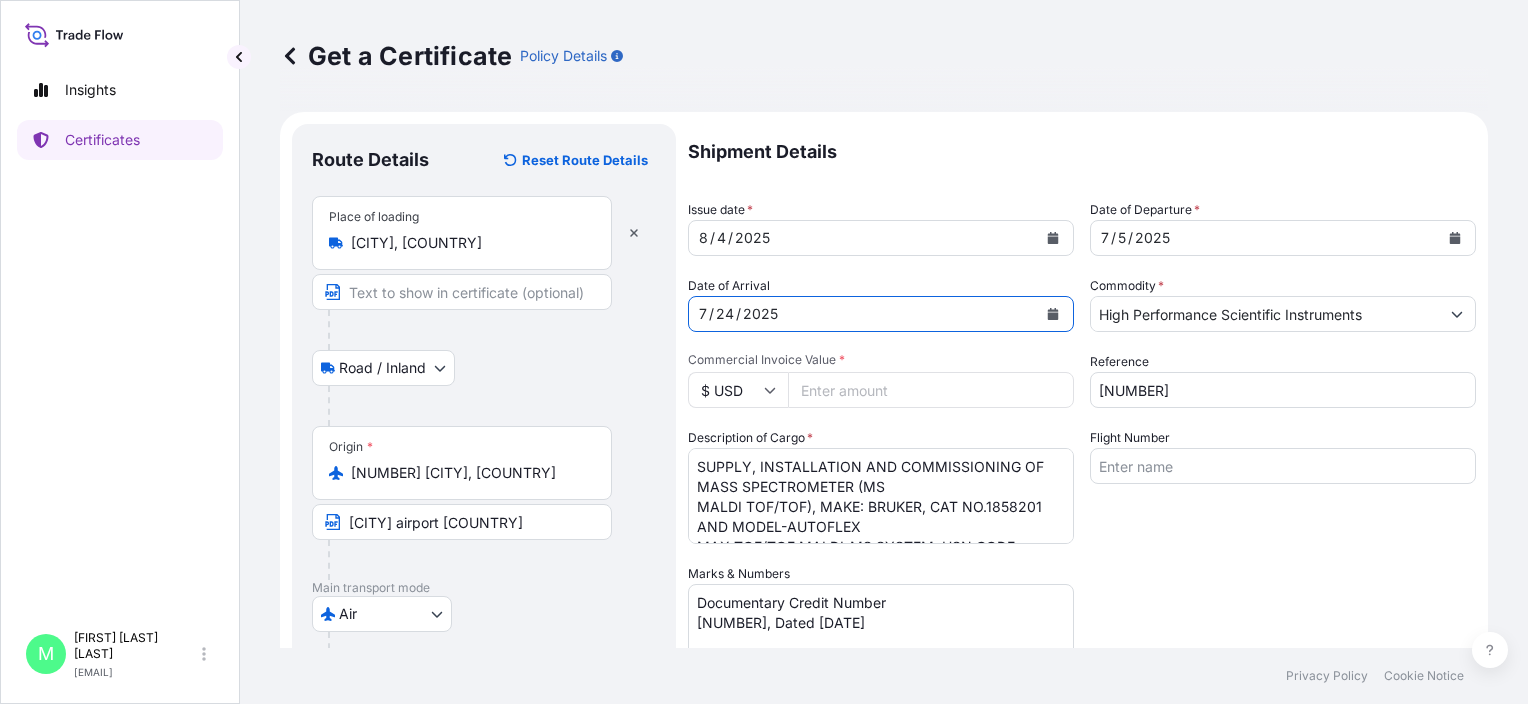 click 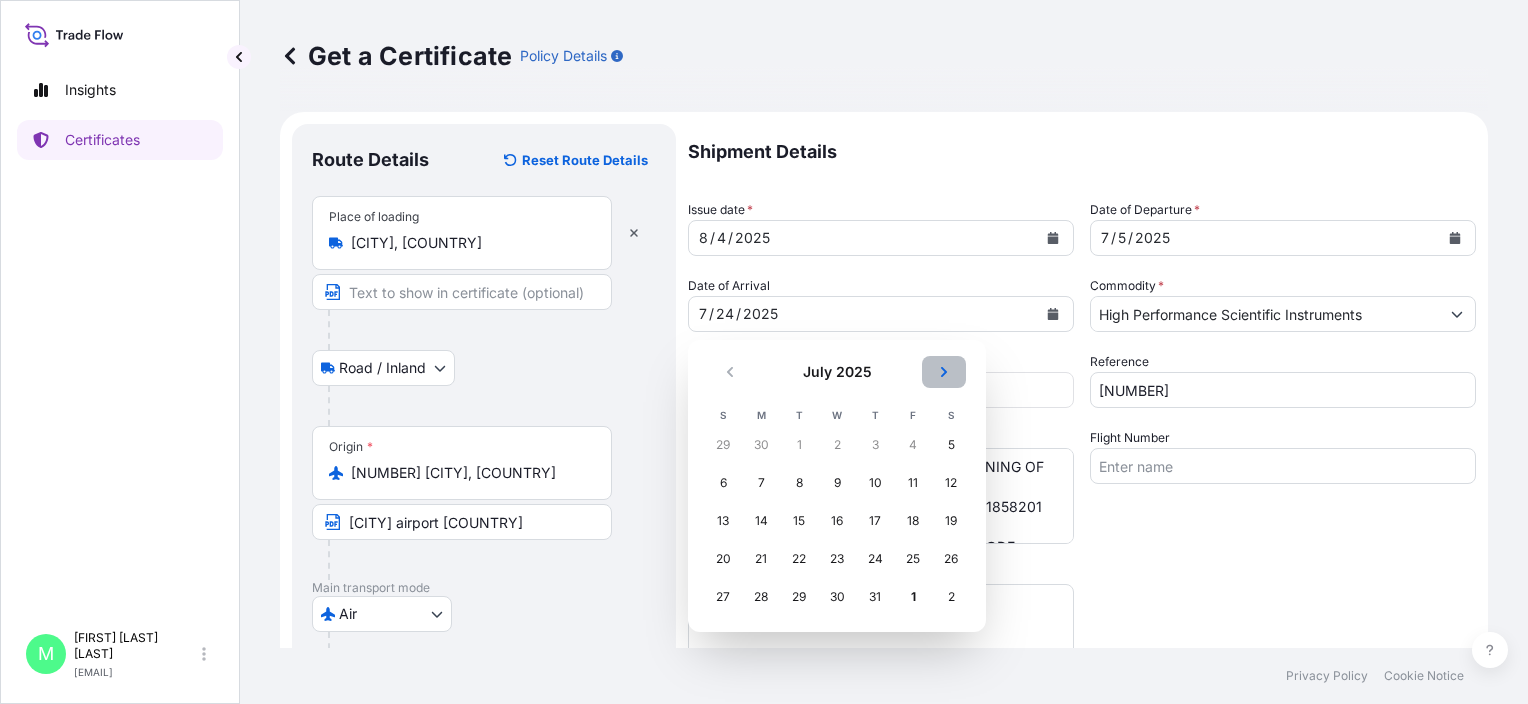 click 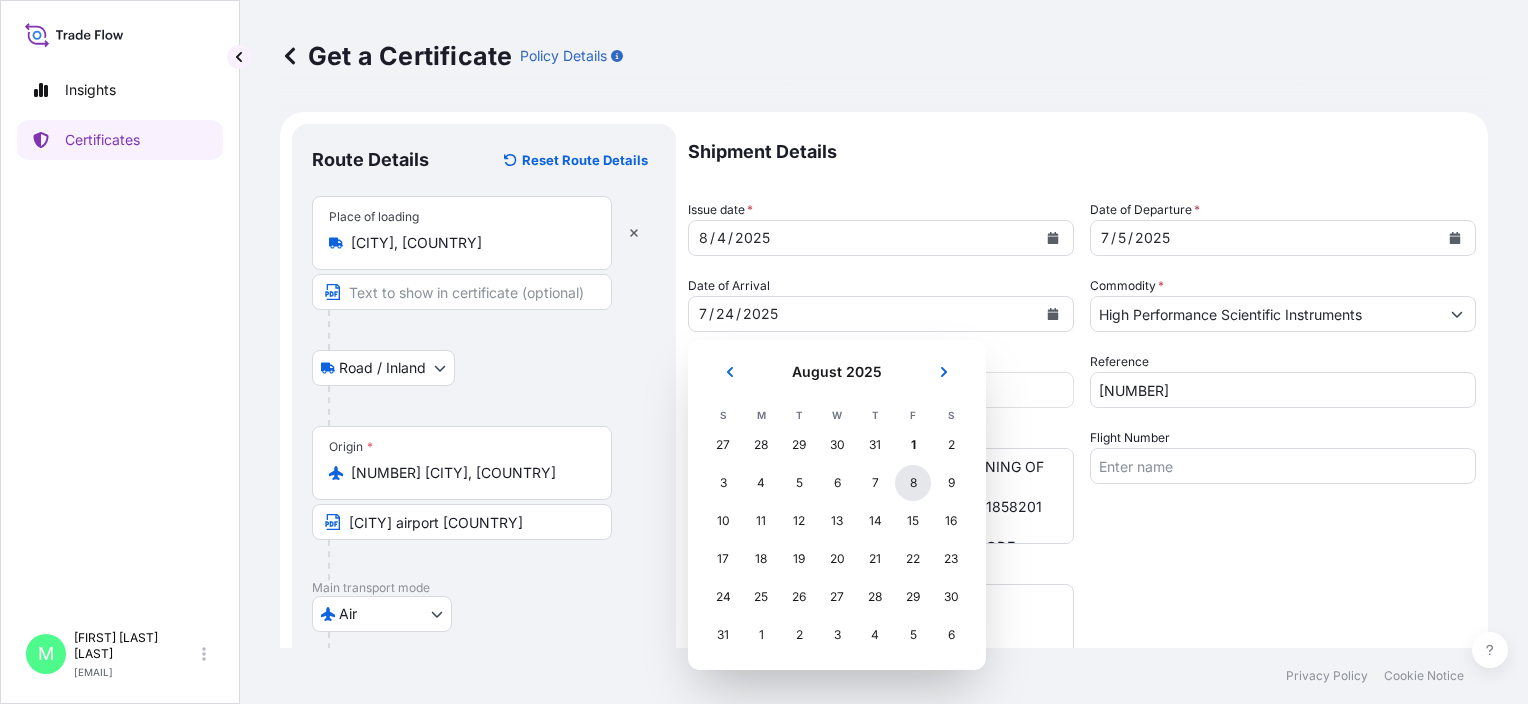 click on "8" at bounding box center (913, 483) 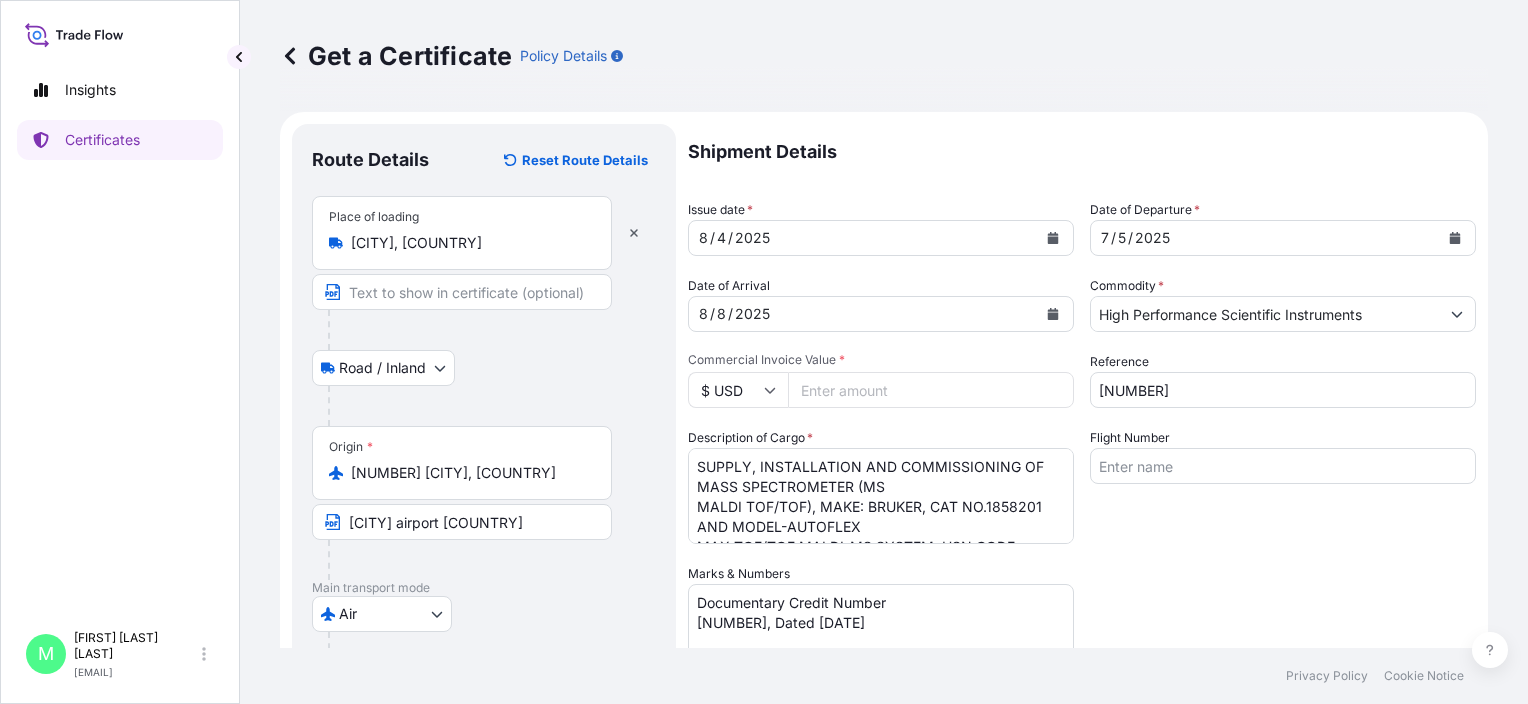 click on "[PRICE]" at bounding box center [931, 390] 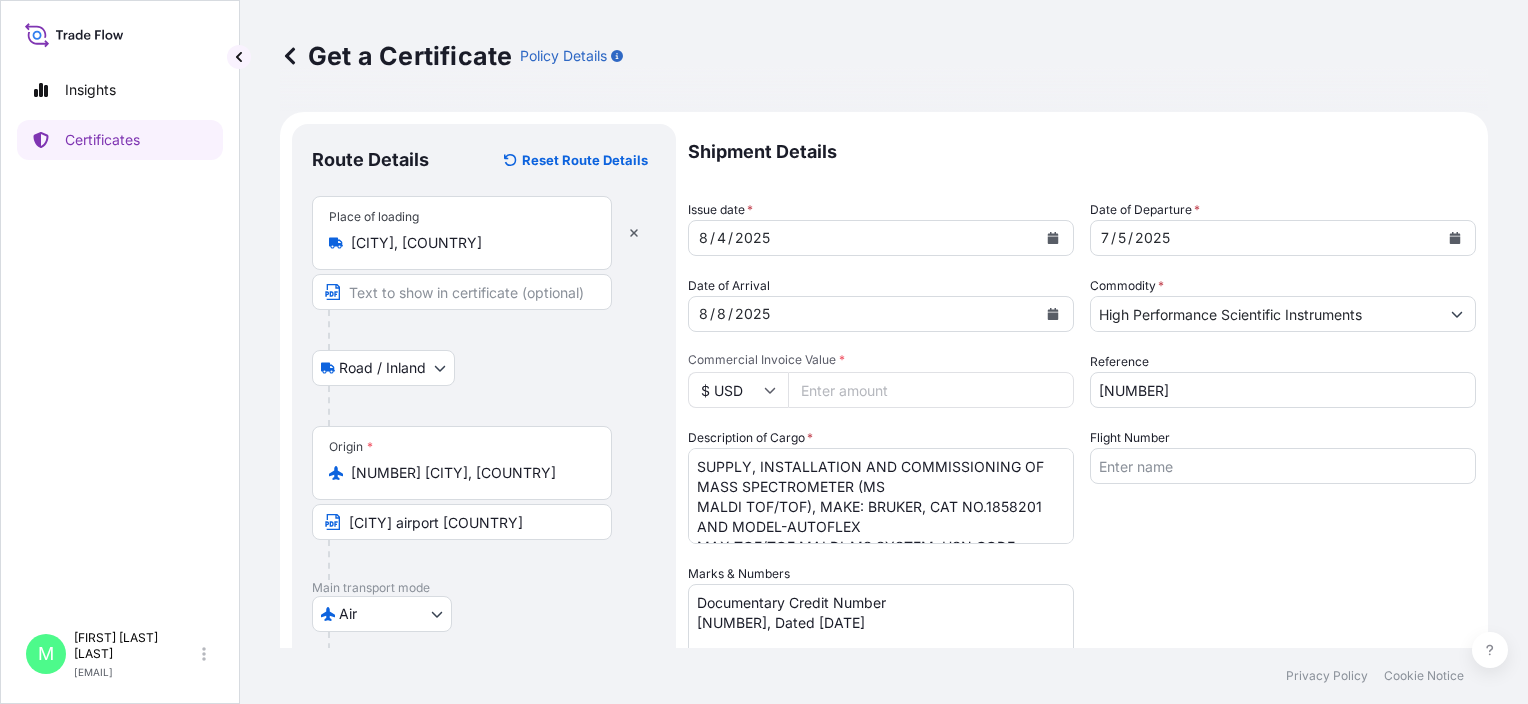 drag, startPoint x: 853, startPoint y: 392, endPoint x: 804, endPoint y: 397, distance: 49.25444 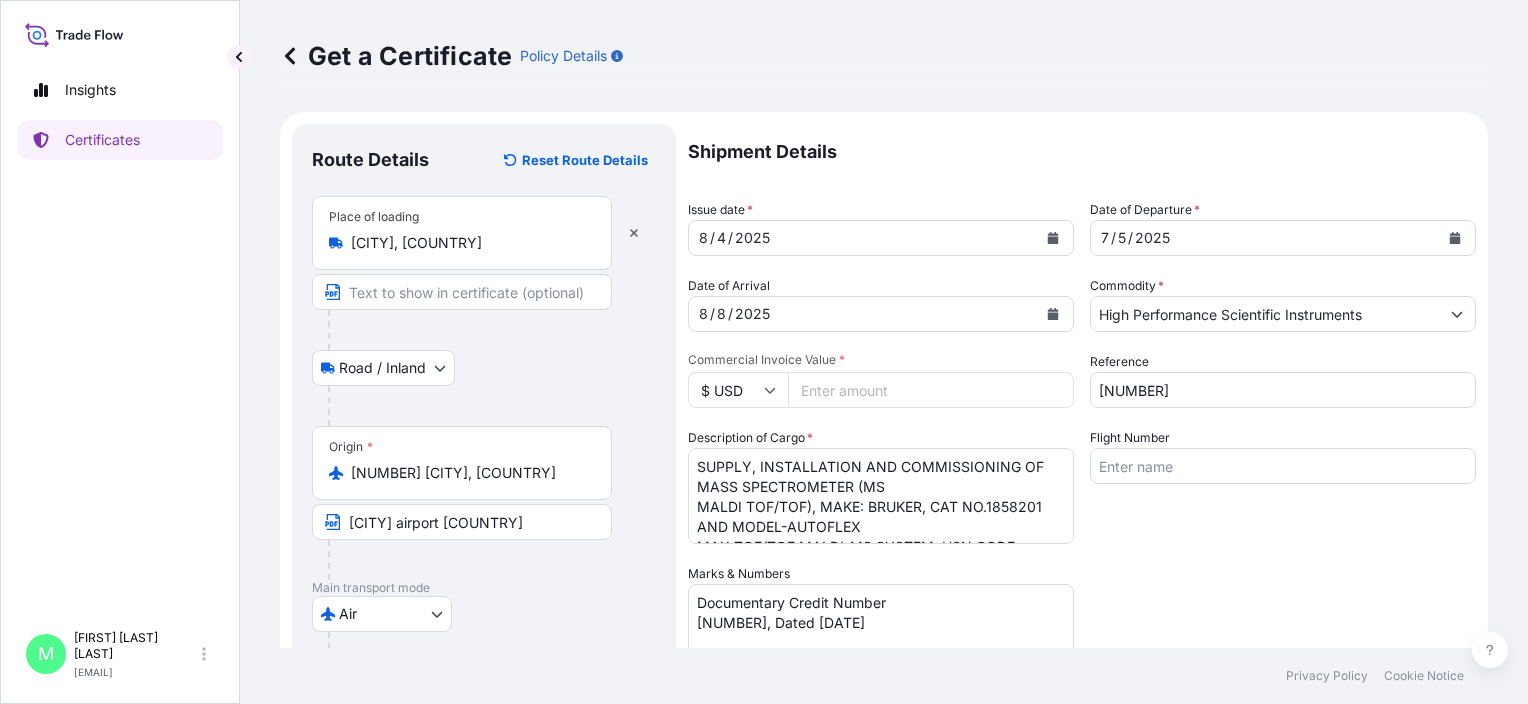 click on "[PRICE]" at bounding box center [931, 390] 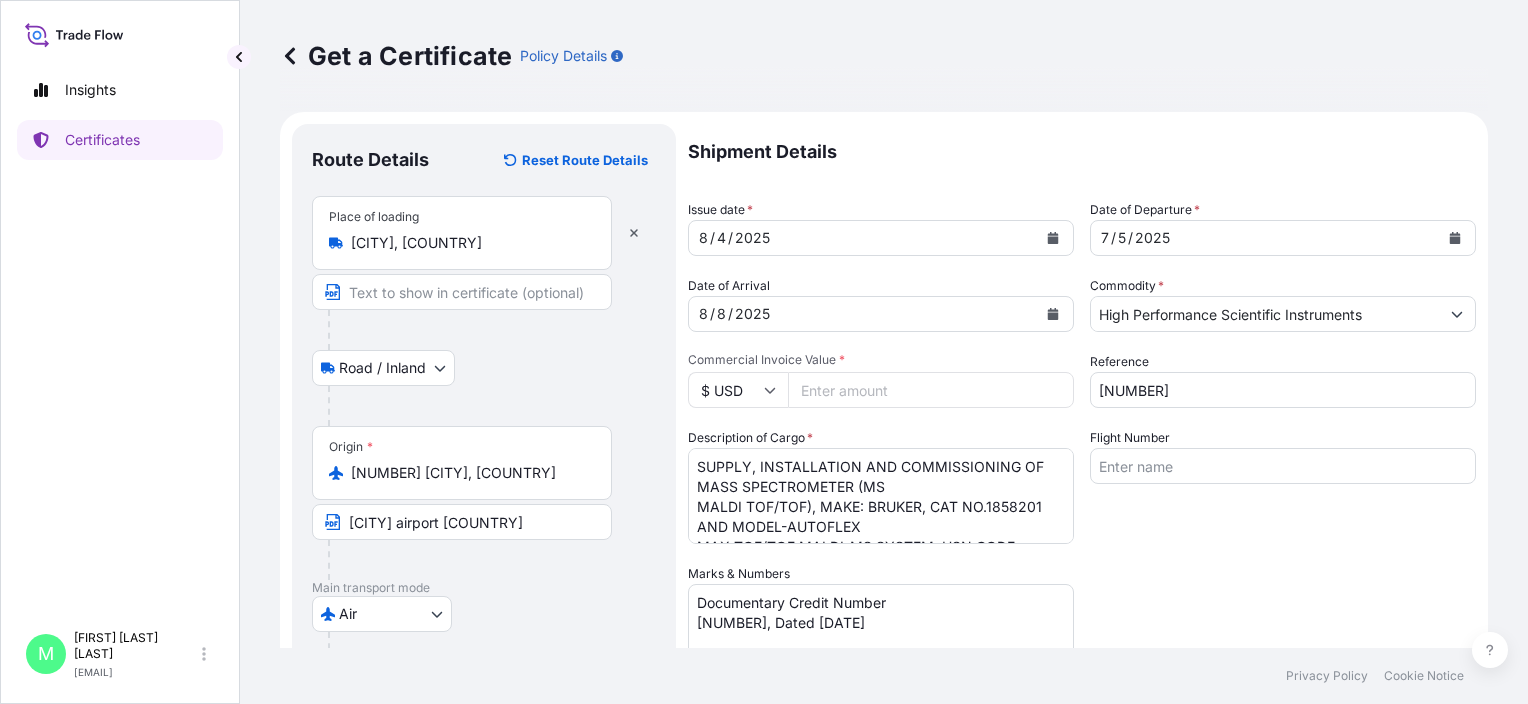 paste on "[PRICE]." 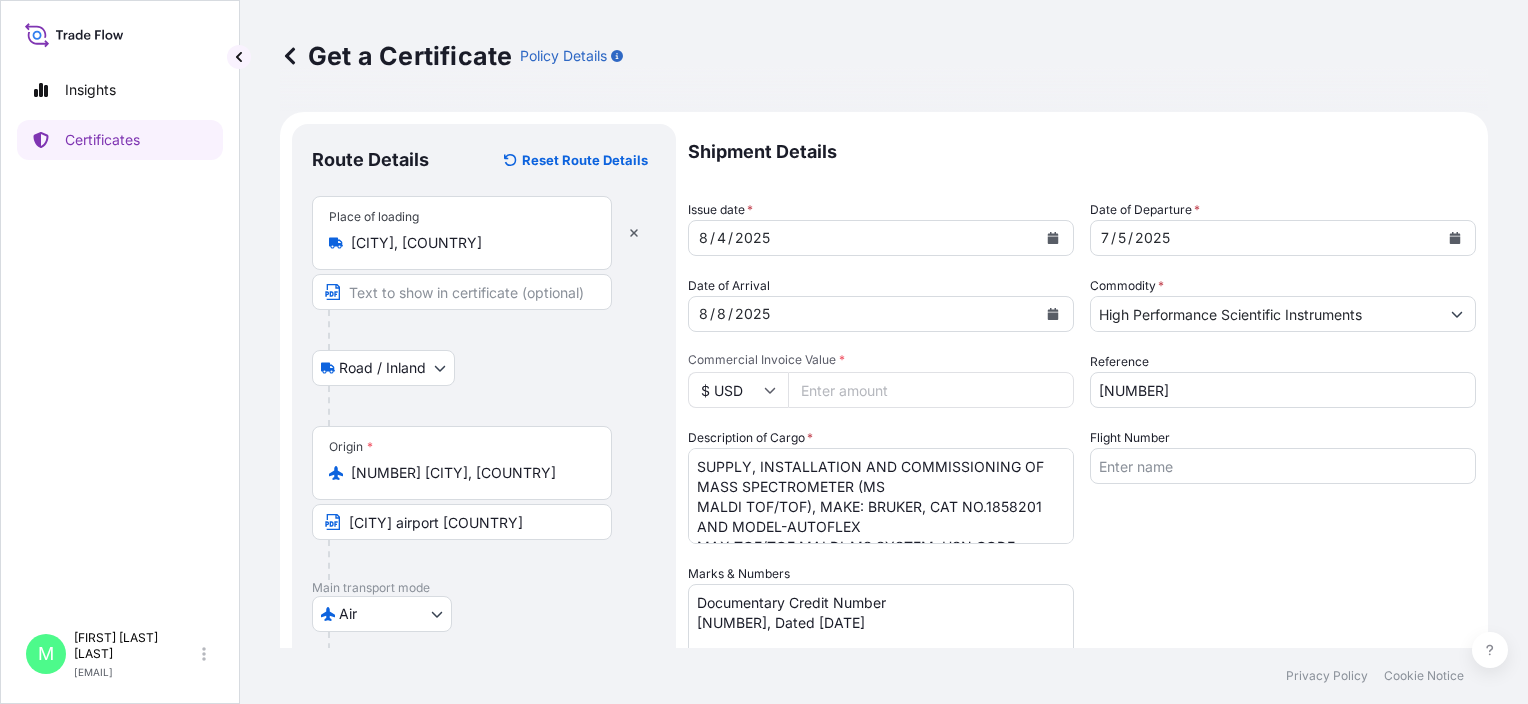 type on "[PRICE].00" 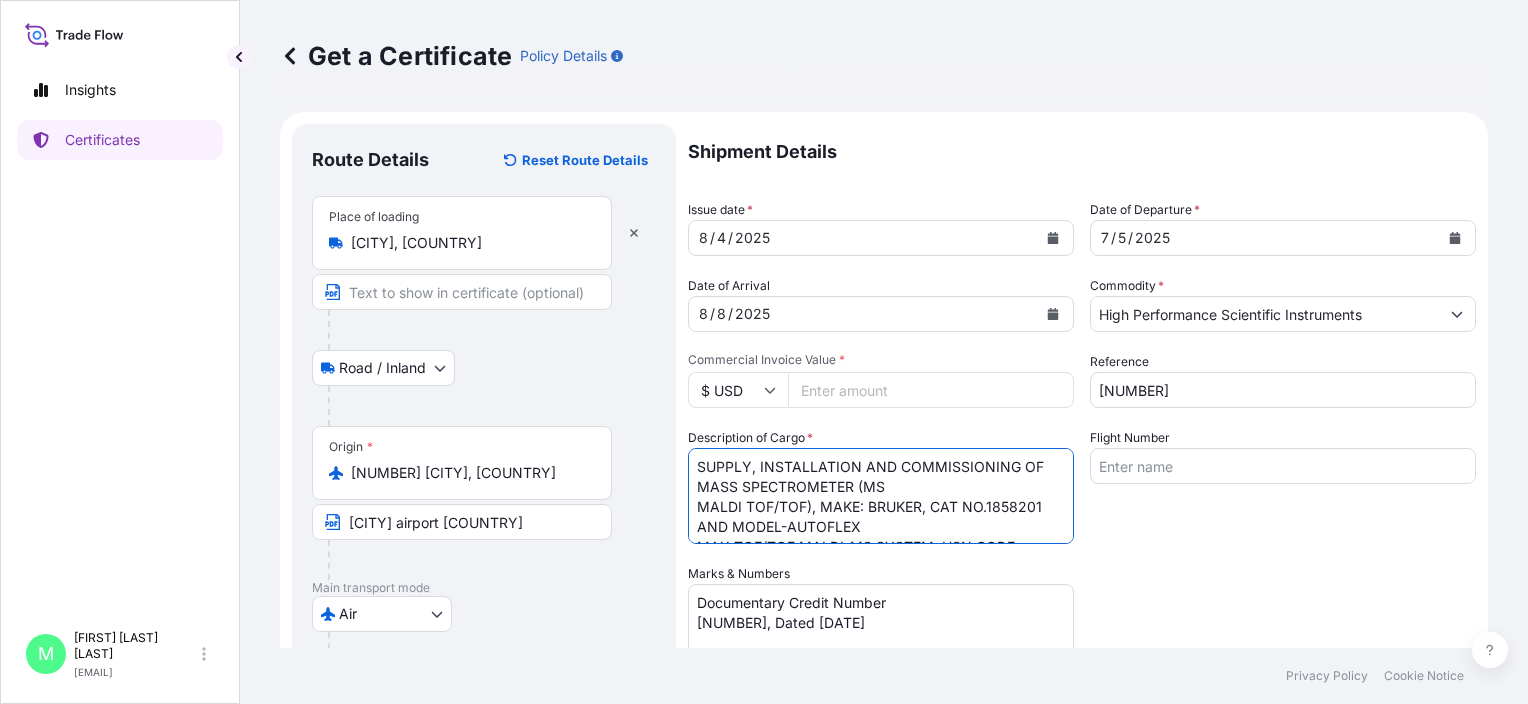 click on "SUPPLY, INSTALLATION AND COMMISSIONING OF MASS SPECTROMETER (MS
MALDI TOF/TOF), MAKE: BRUKER, CAT NO.1858201 AND MODEL-AUTOFLEX
MAX TOF/TOF MALDI-MS SYSTEM, HSN CODE 90273010, INCOTERMS 2020,
CIP [CITY] AIRPORT, [COUNTRY]" at bounding box center (881, 496) 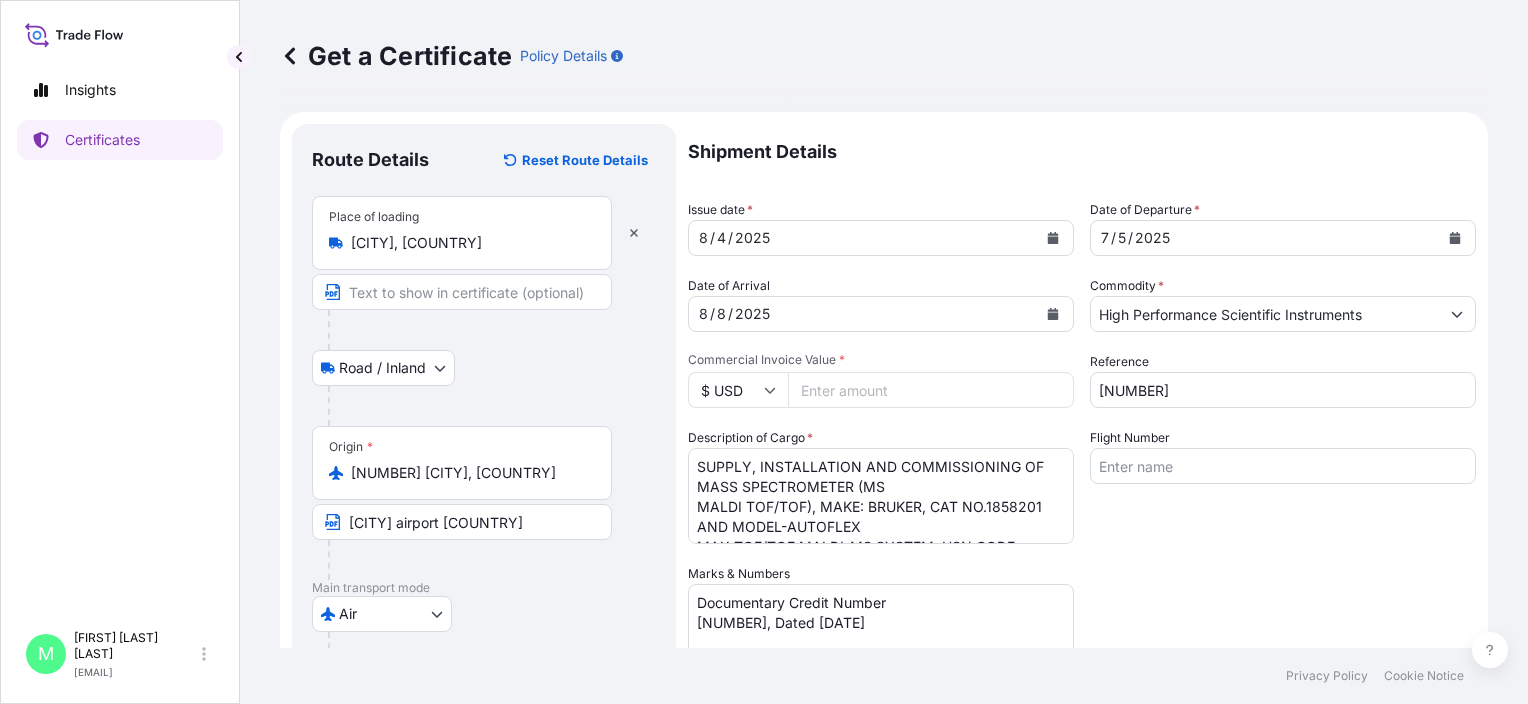 click on "[PRICE].00" at bounding box center [931, 390] 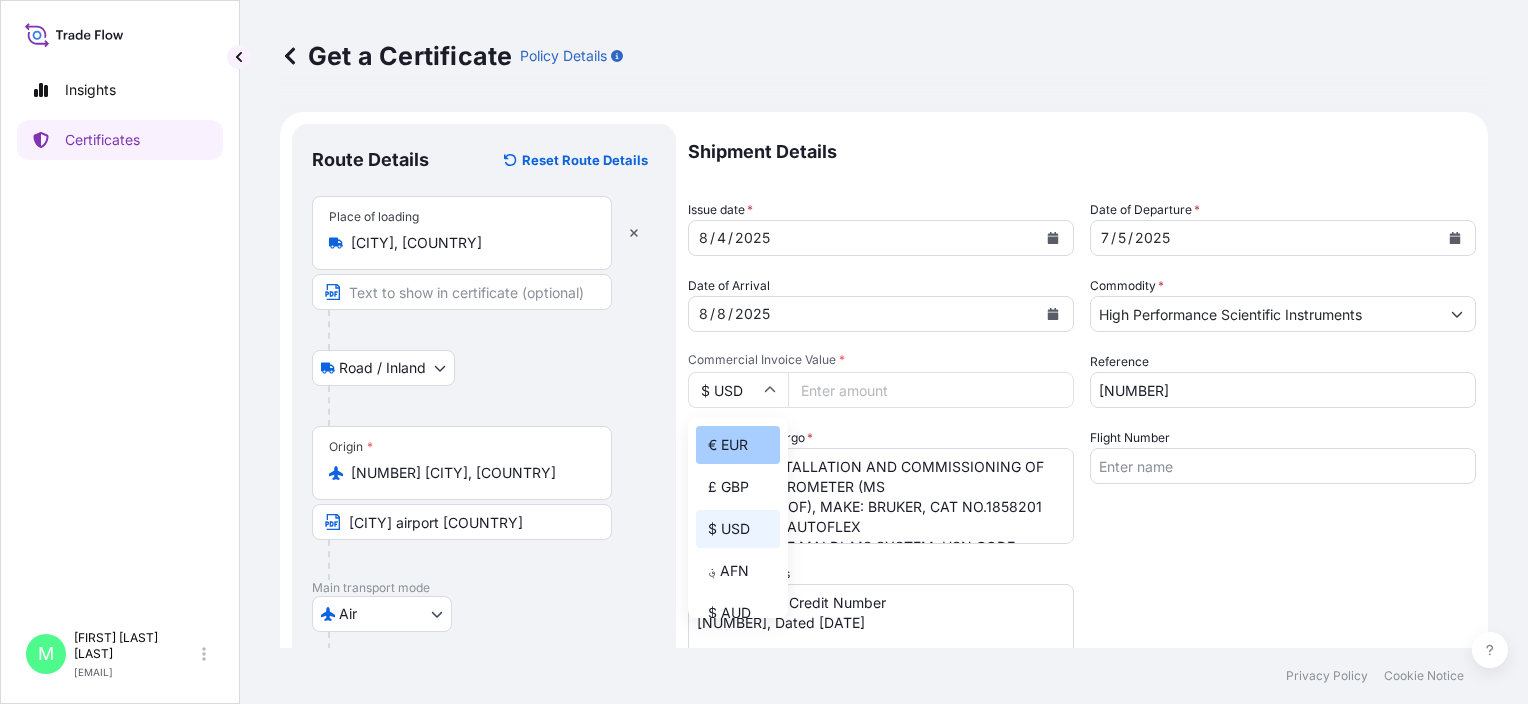click on "€ EUR" at bounding box center (738, 445) 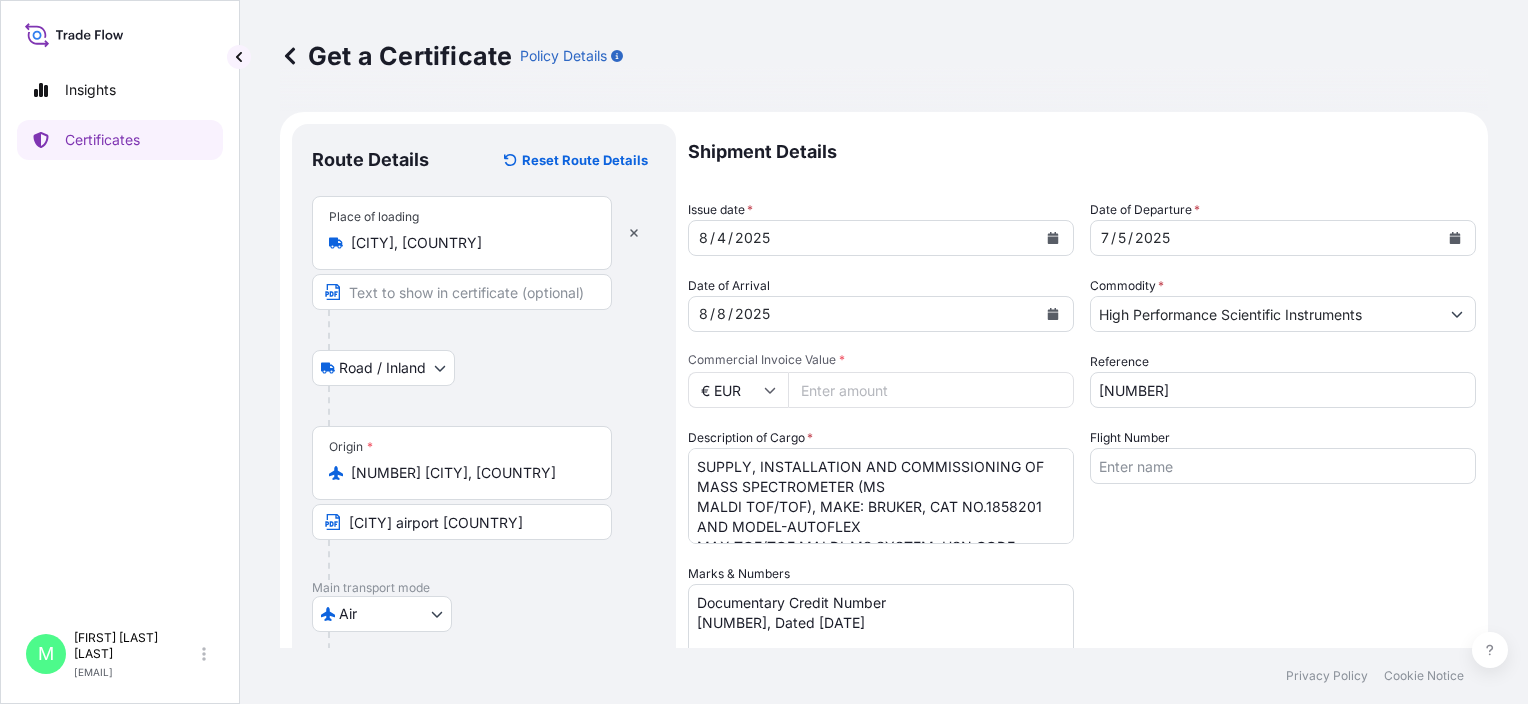 type on "€ EUR" 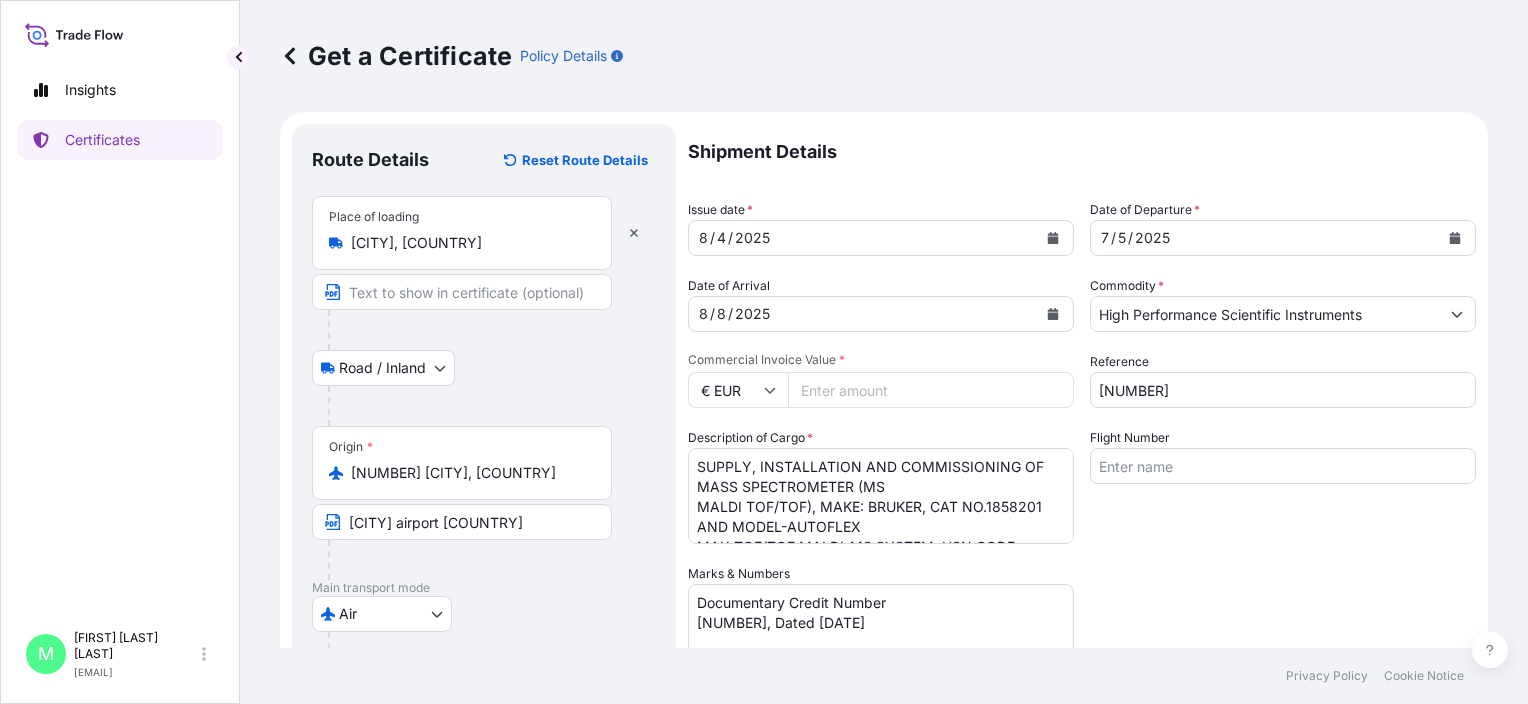 scroll, scrollTop: 100, scrollLeft: 0, axis: vertical 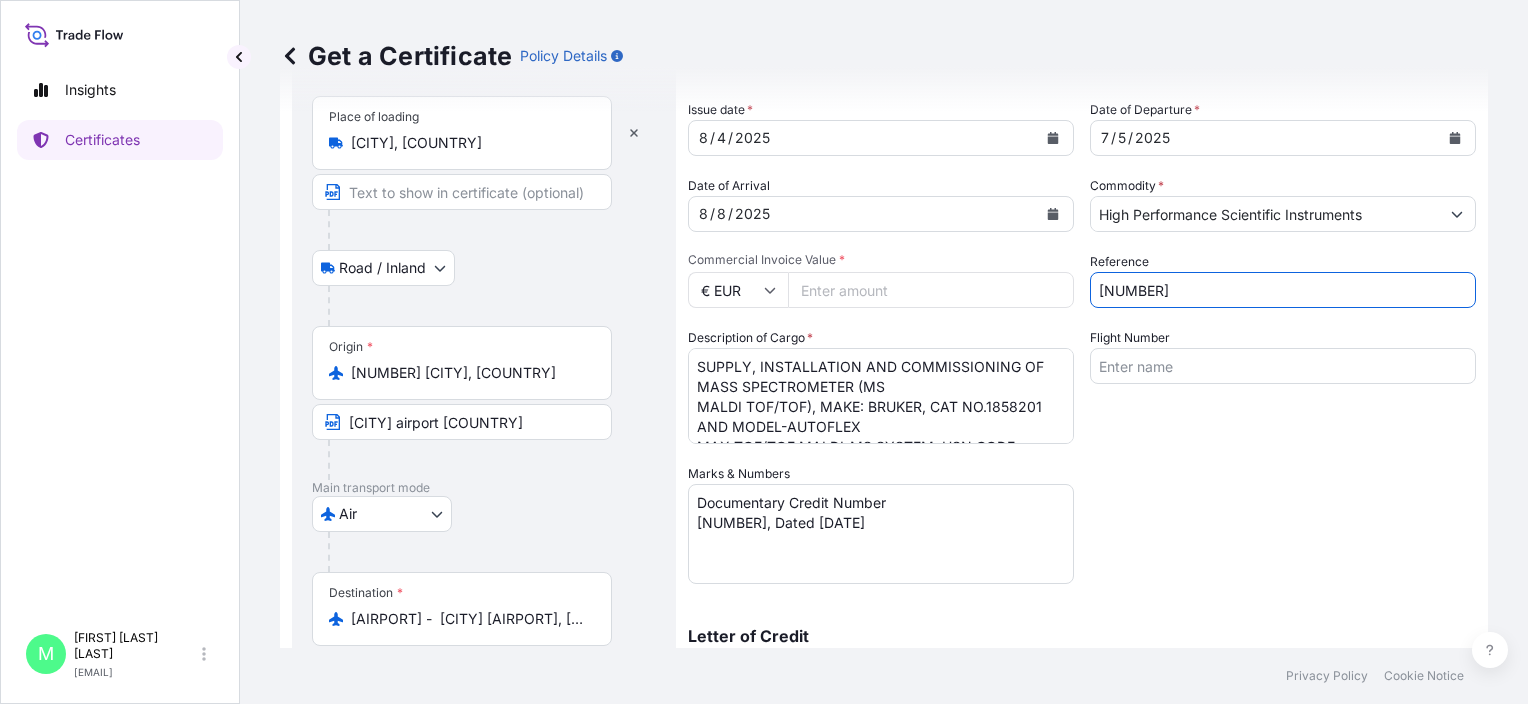 click on "[NUMBER]" at bounding box center (1283, 290) 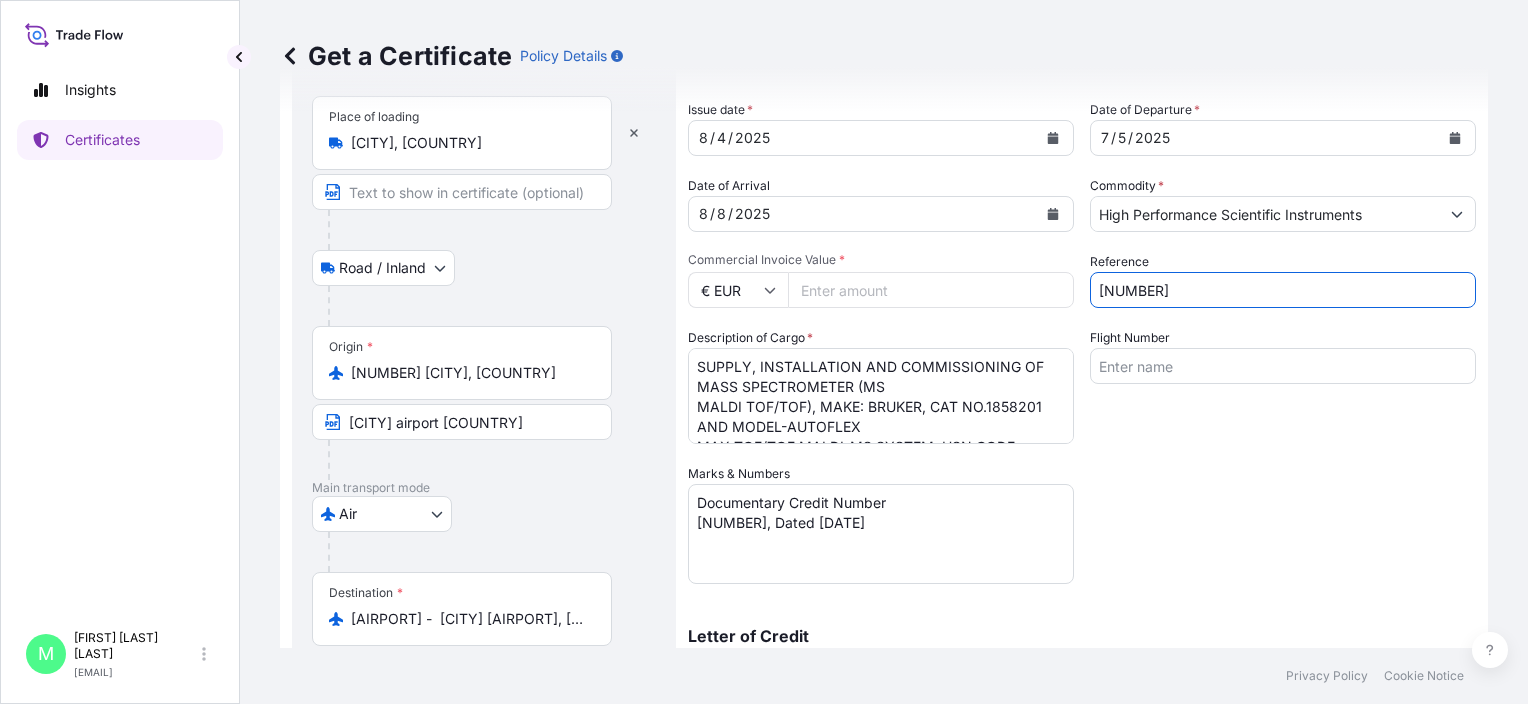 drag, startPoint x: 1153, startPoint y: 292, endPoint x: 1063, endPoint y: 292, distance: 90 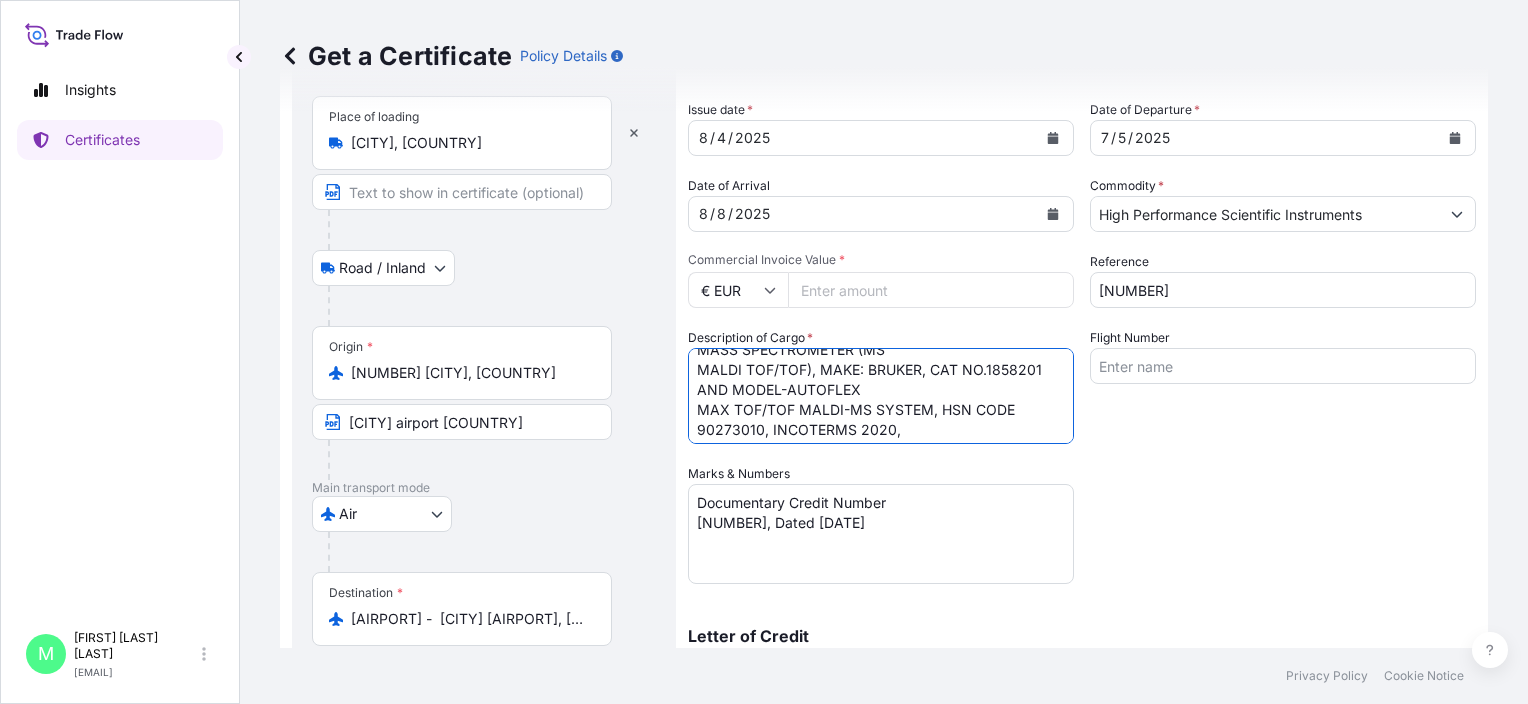 scroll, scrollTop: 61, scrollLeft: 0, axis: vertical 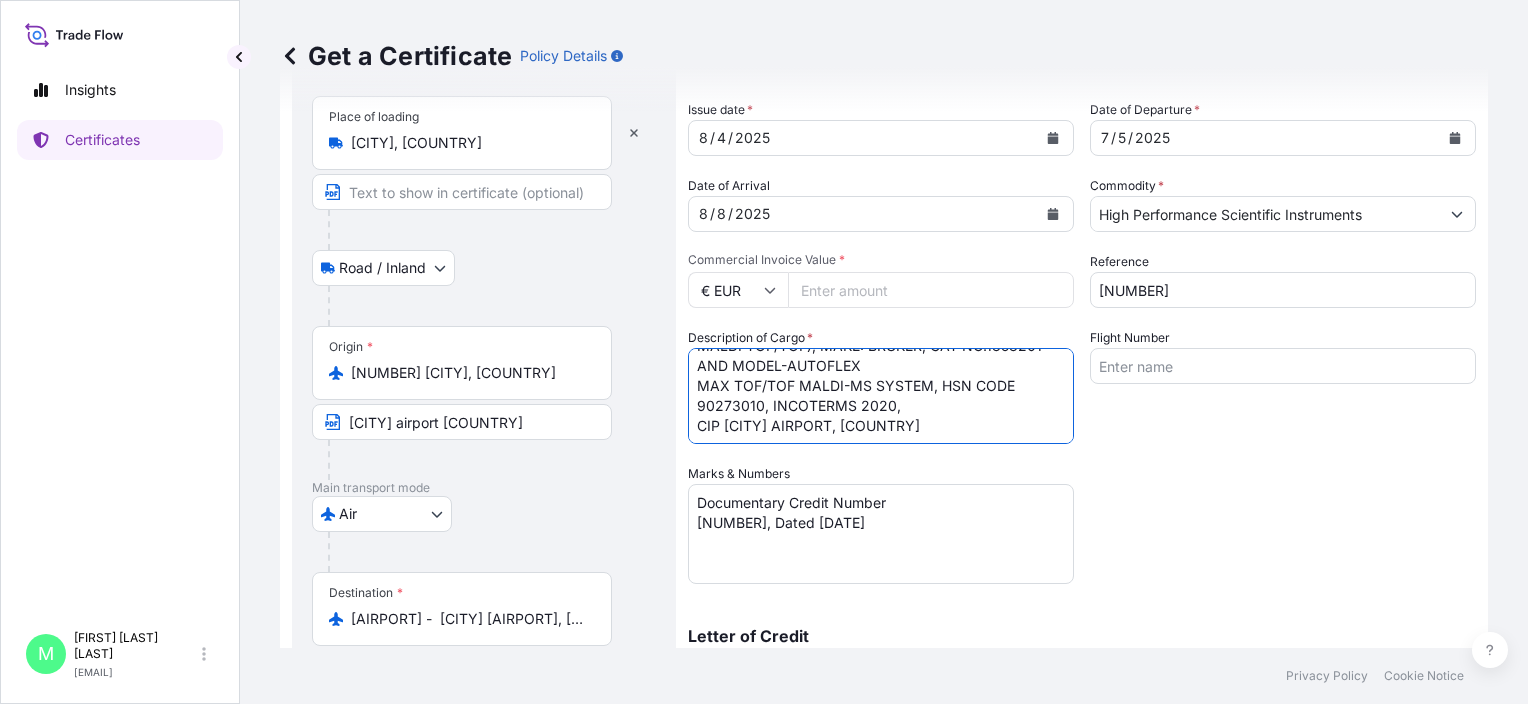 drag, startPoint x: 696, startPoint y: 367, endPoint x: 1022, endPoint y: 441, distance: 334.29327 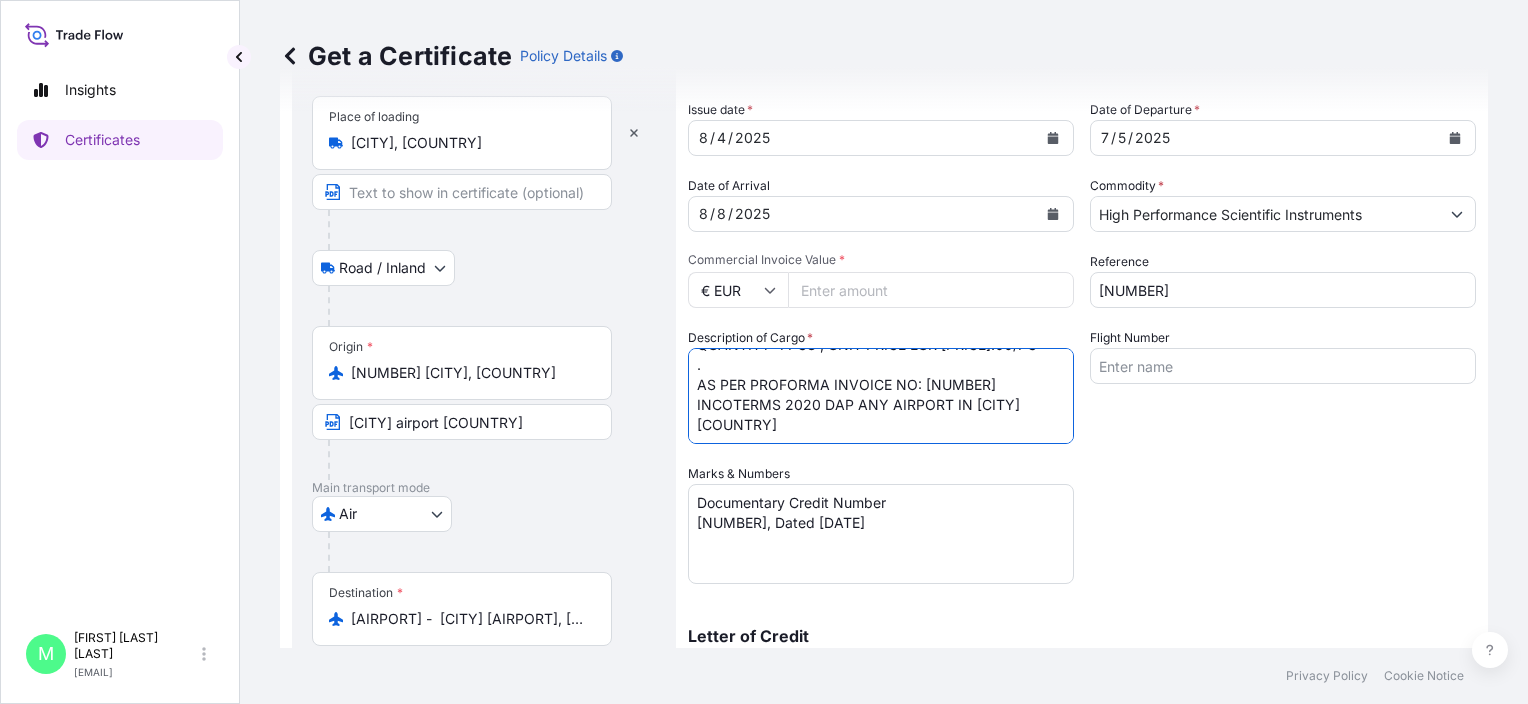 scroll, scrollTop: 32, scrollLeft: 0, axis: vertical 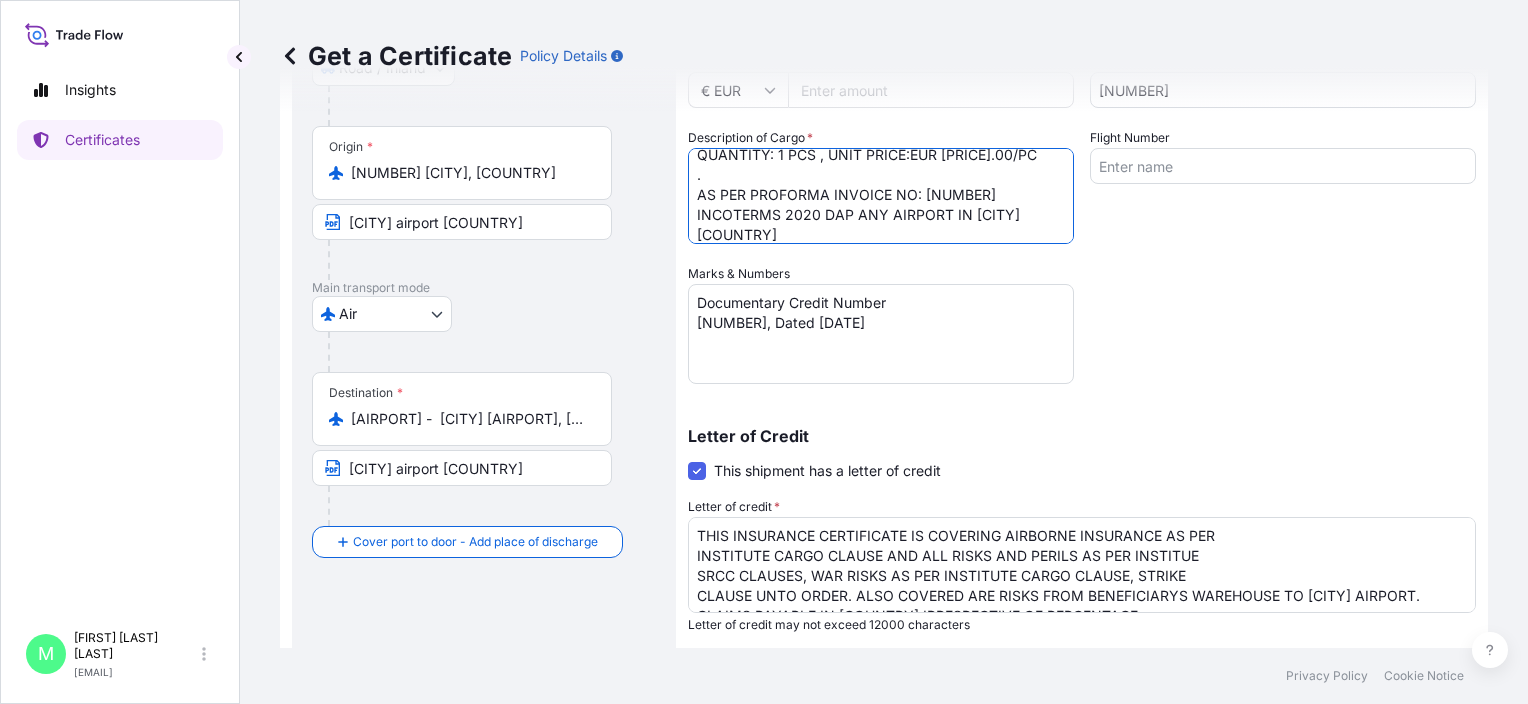 type on "AUTOFLEX MAX TOF/TOF MALDI-MS SYSTEM
QUANTITY: 1 PCS , UNIT PRICE:EUR [PRICE].00/PC
.
AS PER PROFORMA INVOICE NO: [NUMBER]
INCOTERMS 2020 DAP ANY AIRPORT IN [CITY] [COUNTRY]" 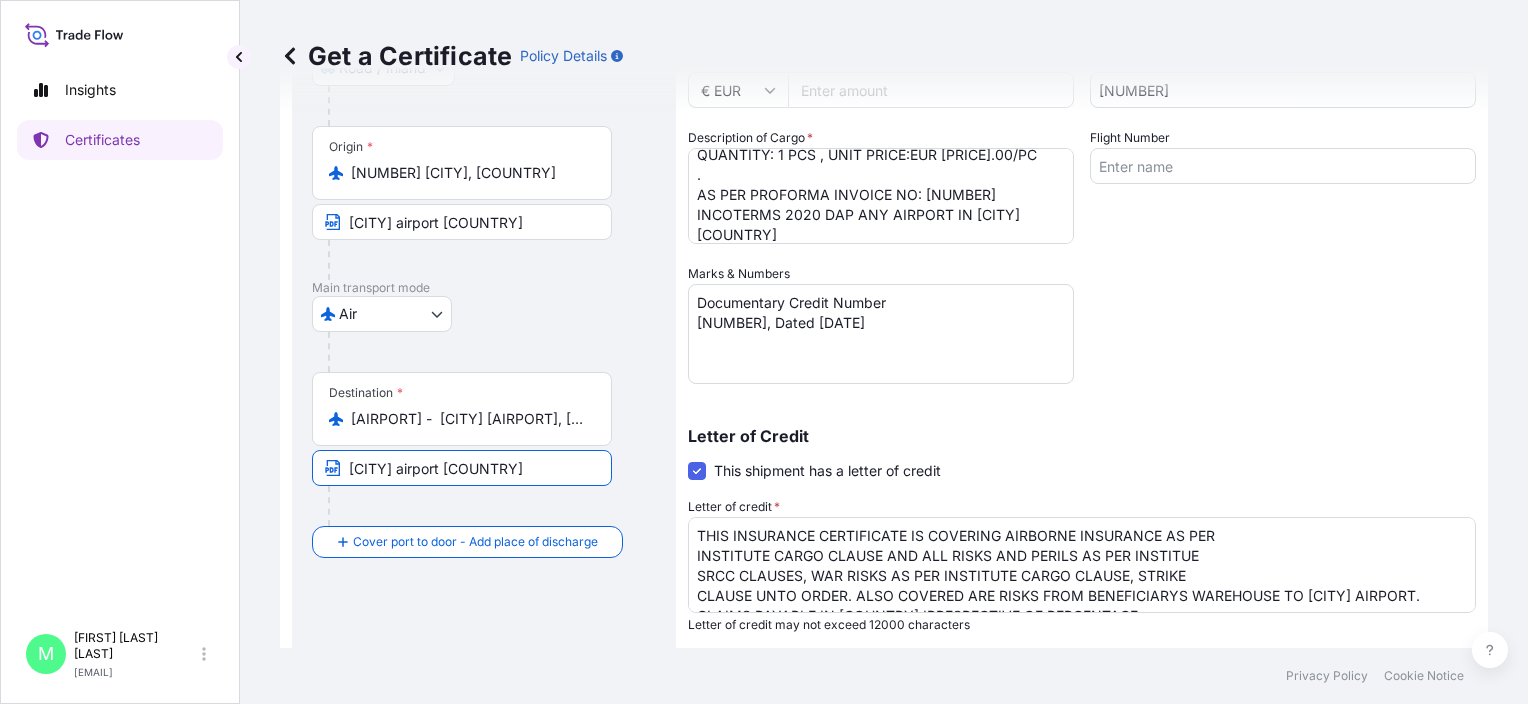 click on "[CITY] airport [COUNTRY]" at bounding box center [462, 468] 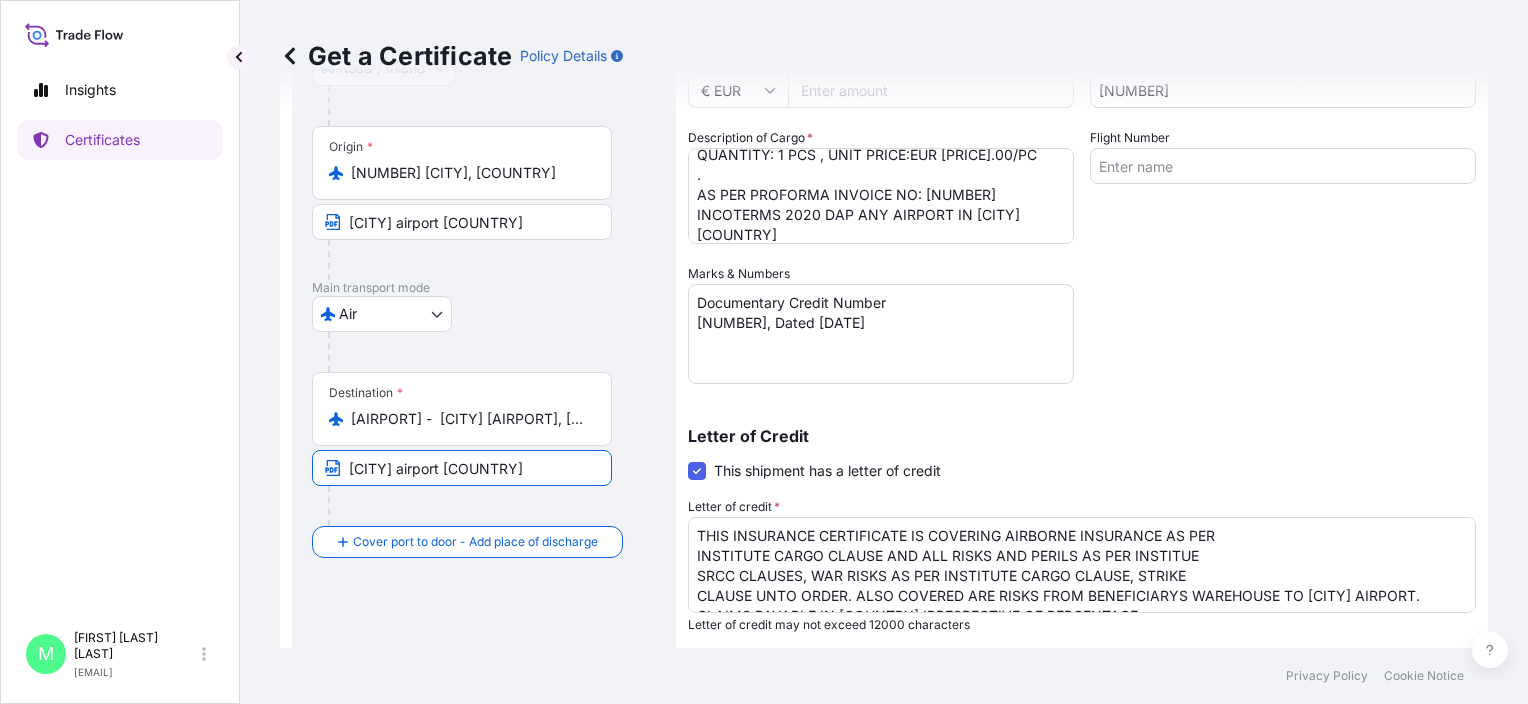 scroll, scrollTop: 400, scrollLeft: 0, axis: vertical 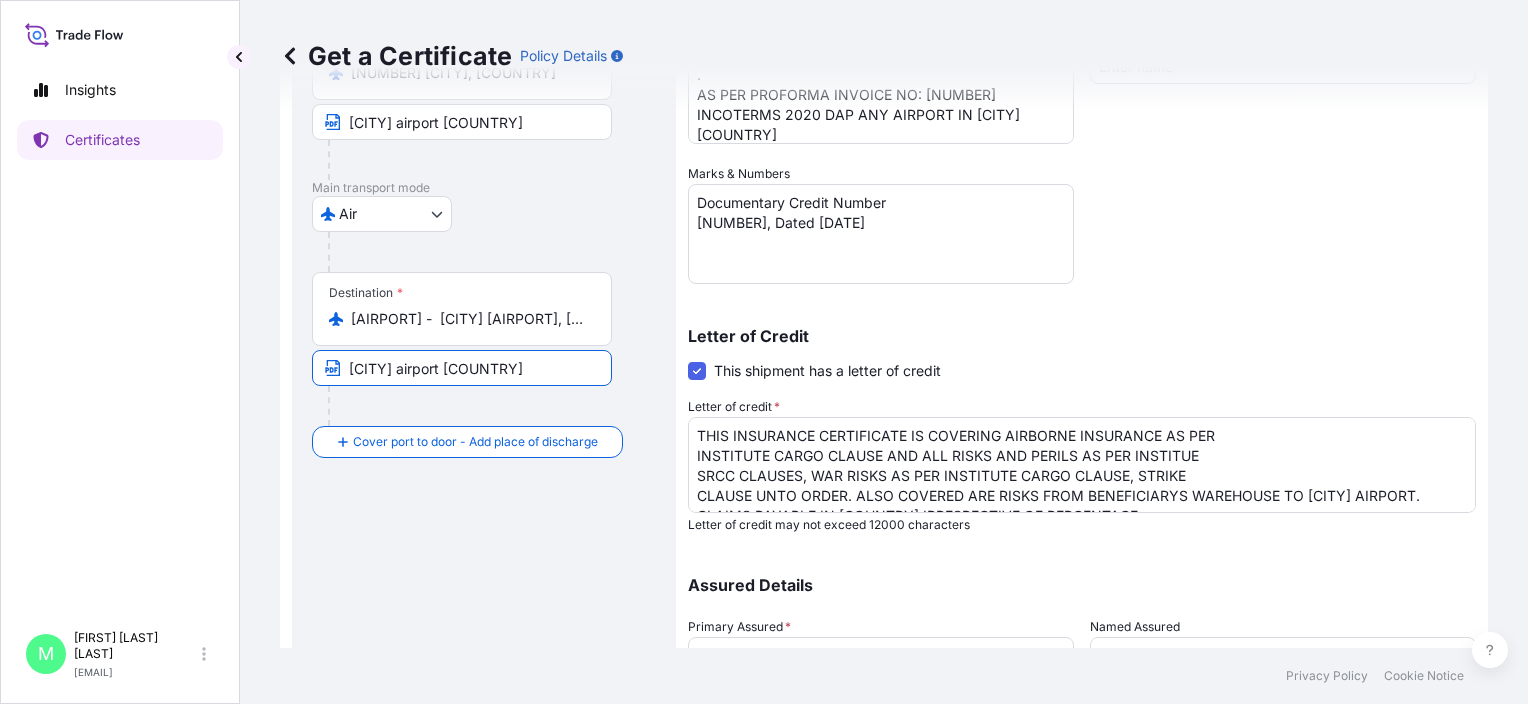 type on "[CITY] airport [COUNTRY]" 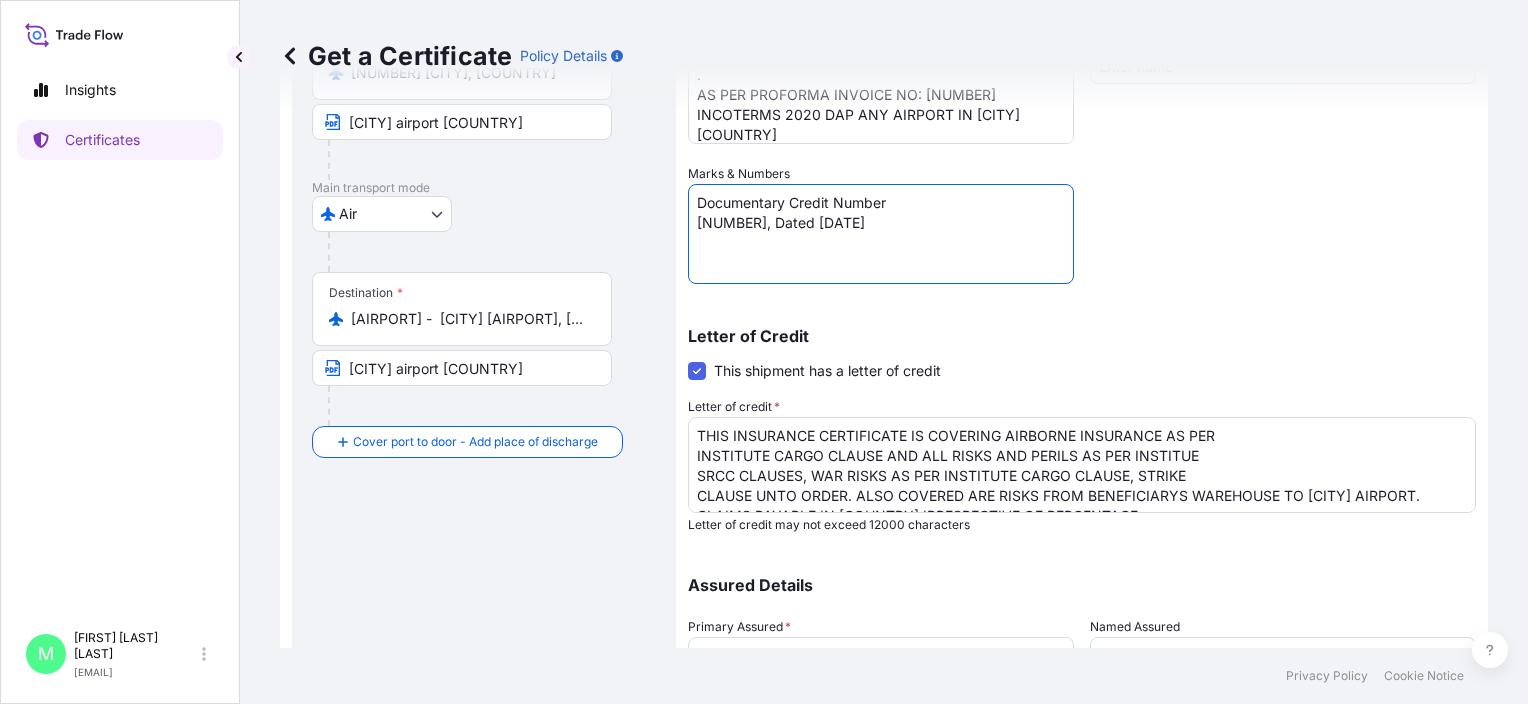 drag, startPoint x: 826, startPoint y: 224, endPoint x: 696, endPoint y: 228, distance: 130.06152 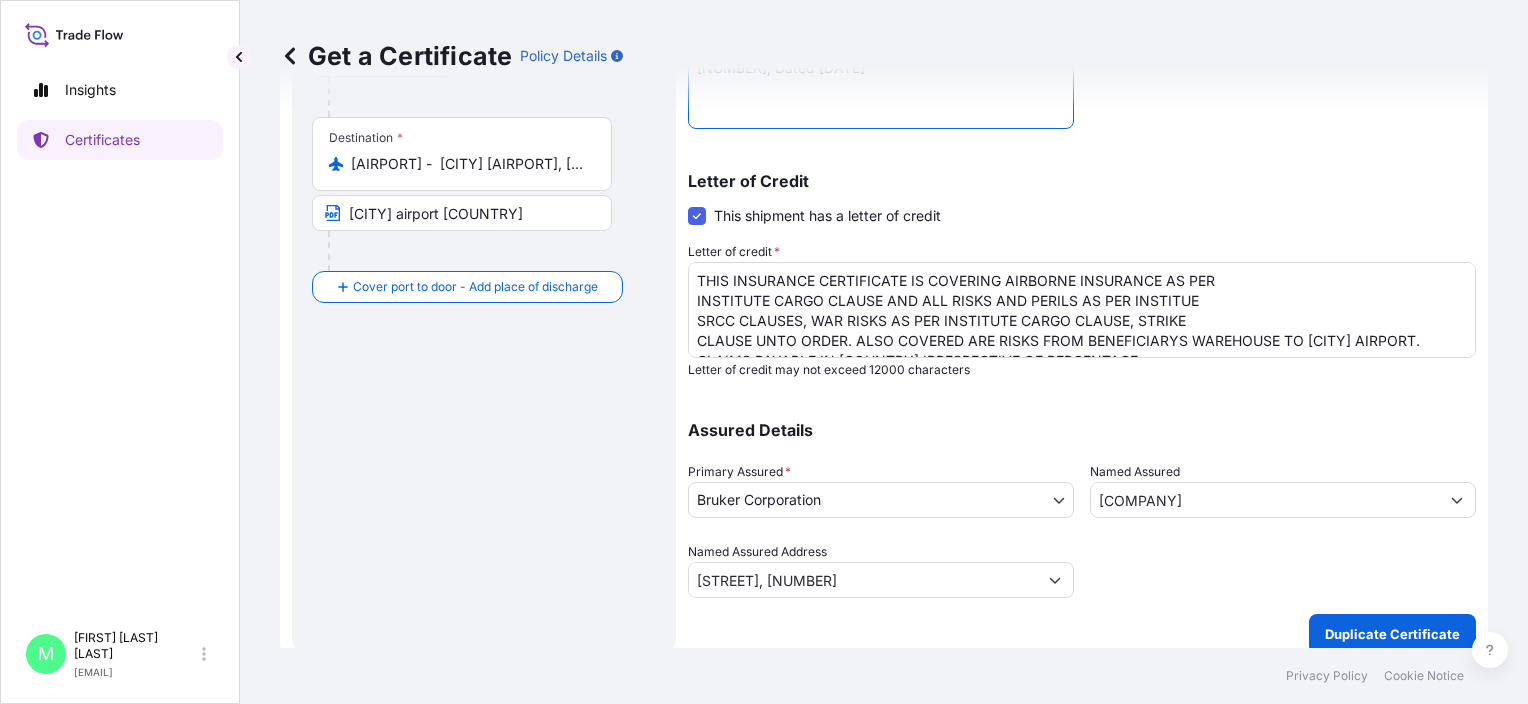 scroll, scrollTop: 572, scrollLeft: 0, axis: vertical 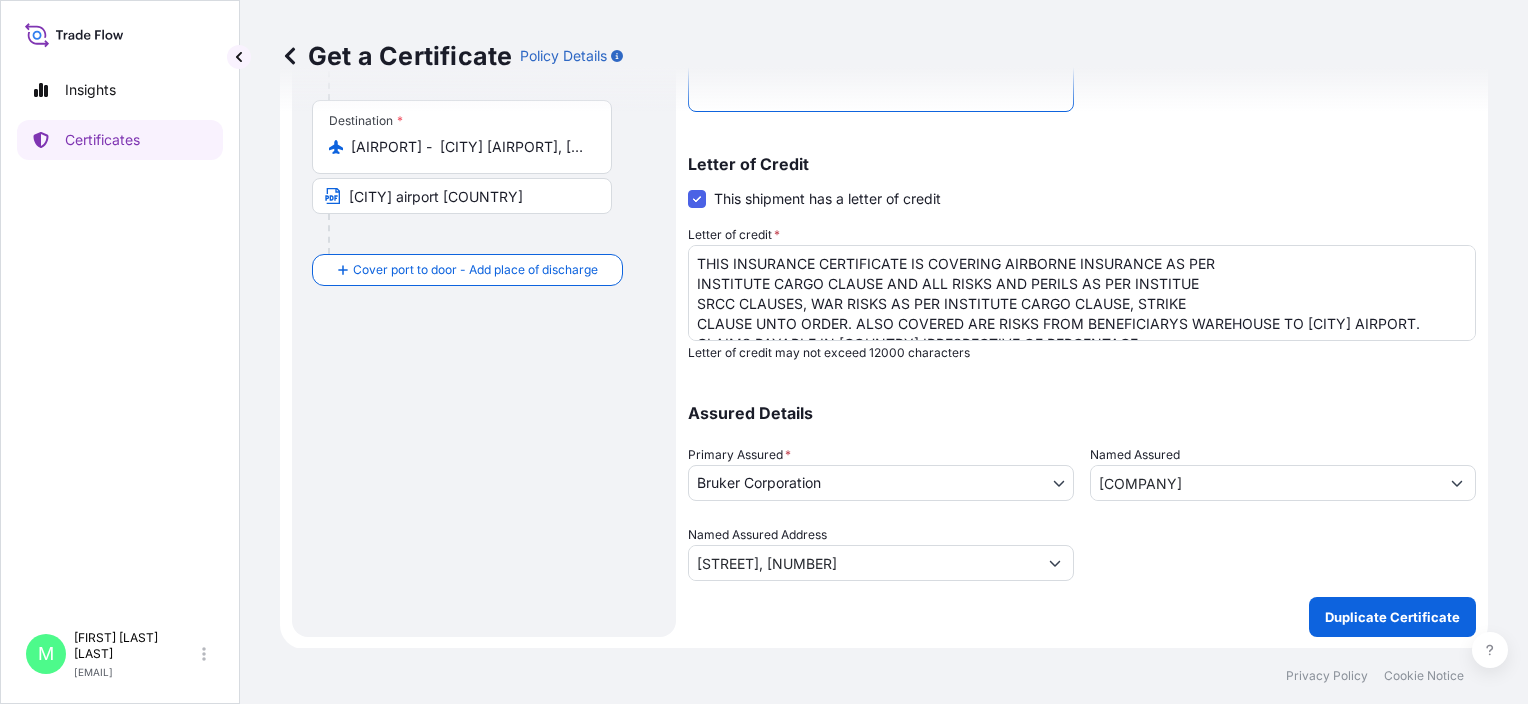 type on "Documentary Credit Number
[NUMBER], Dated [DATE]" 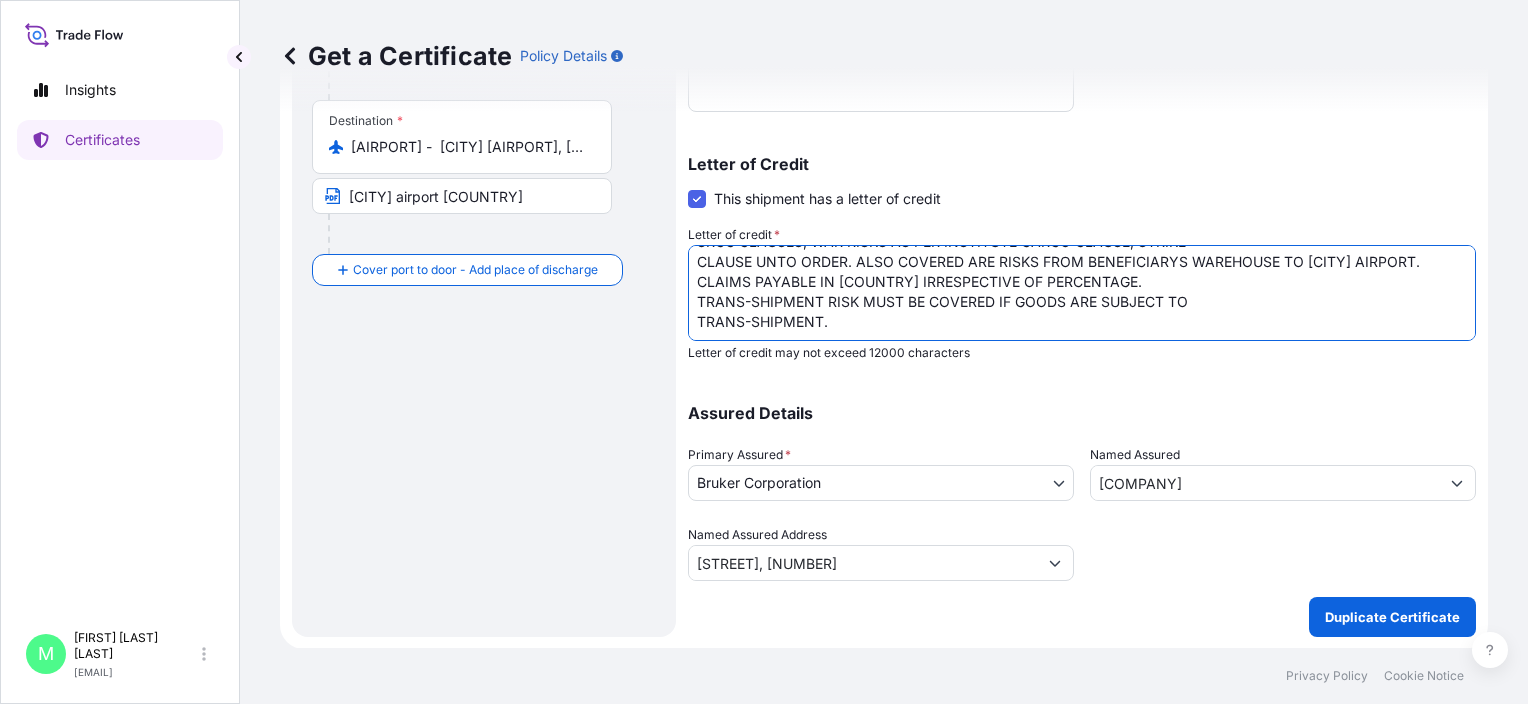 scroll, scrollTop: 0, scrollLeft: 0, axis: both 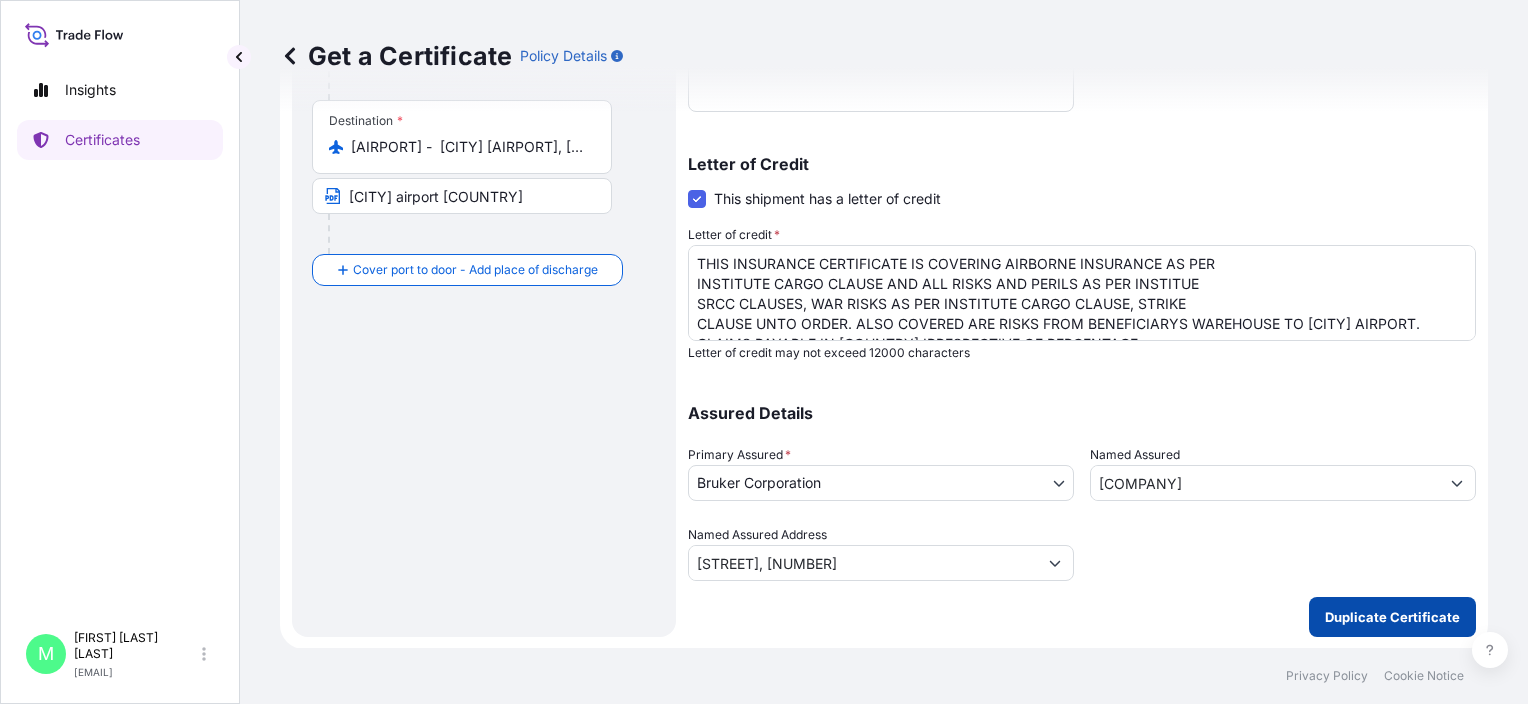 click on "Duplicate Certificate" at bounding box center [1392, 617] 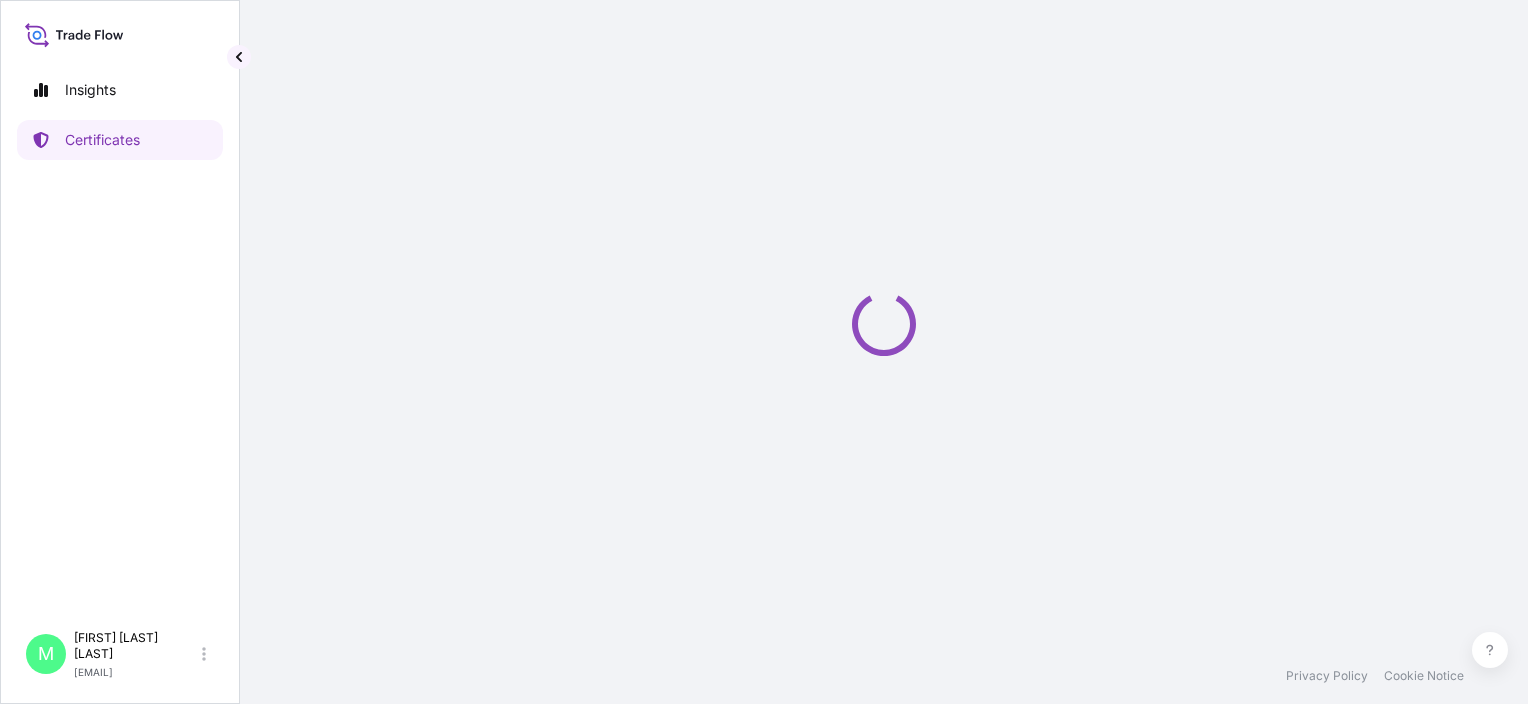 scroll, scrollTop: 0, scrollLeft: 0, axis: both 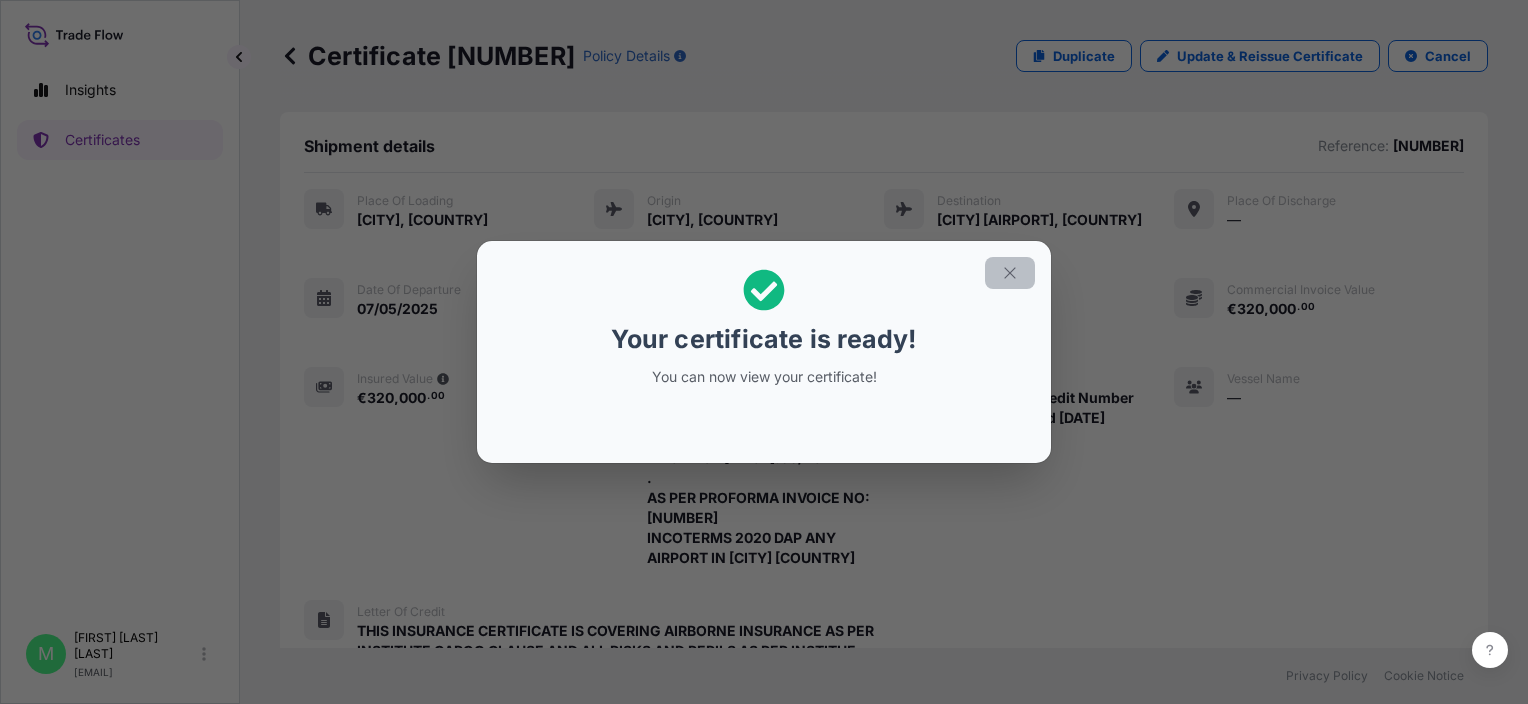 click 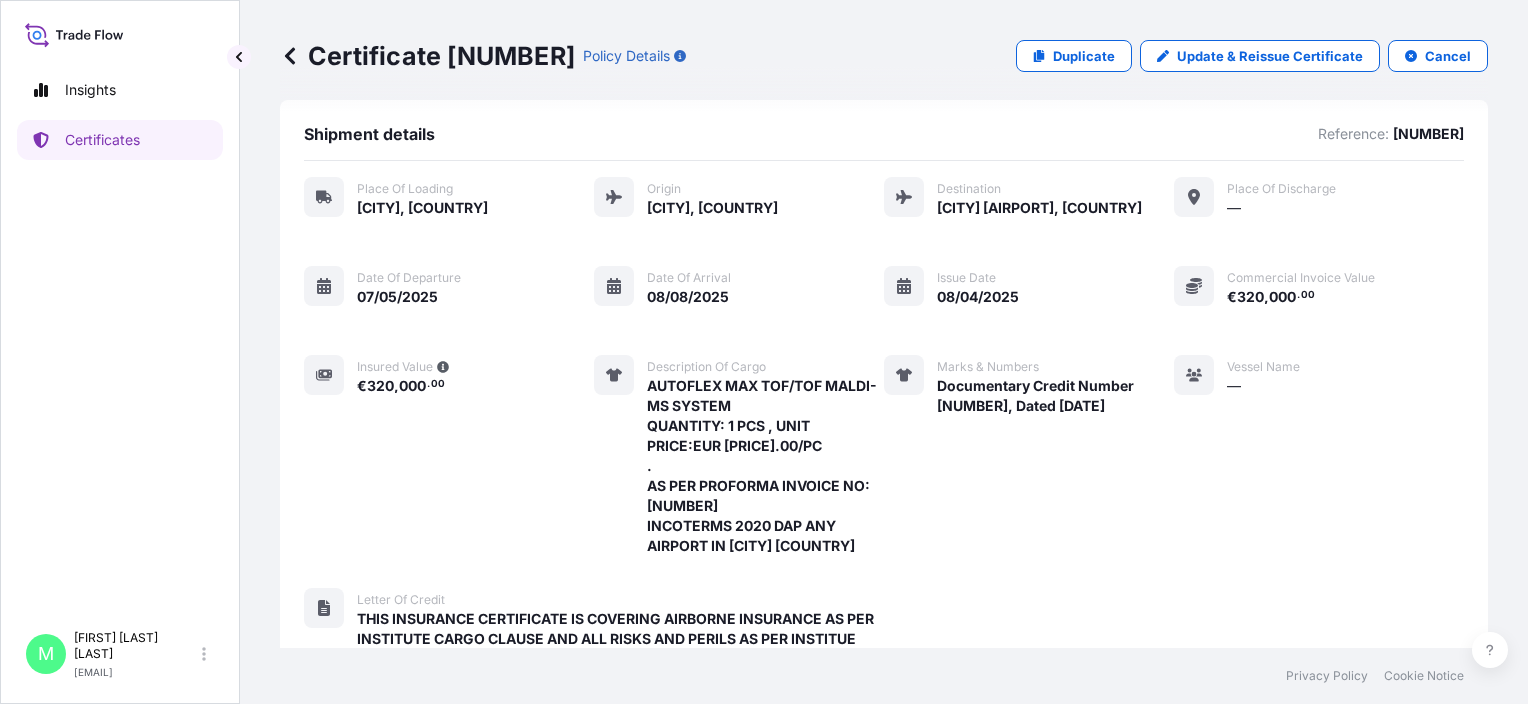 scroll, scrollTop: 0, scrollLeft: 0, axis: both 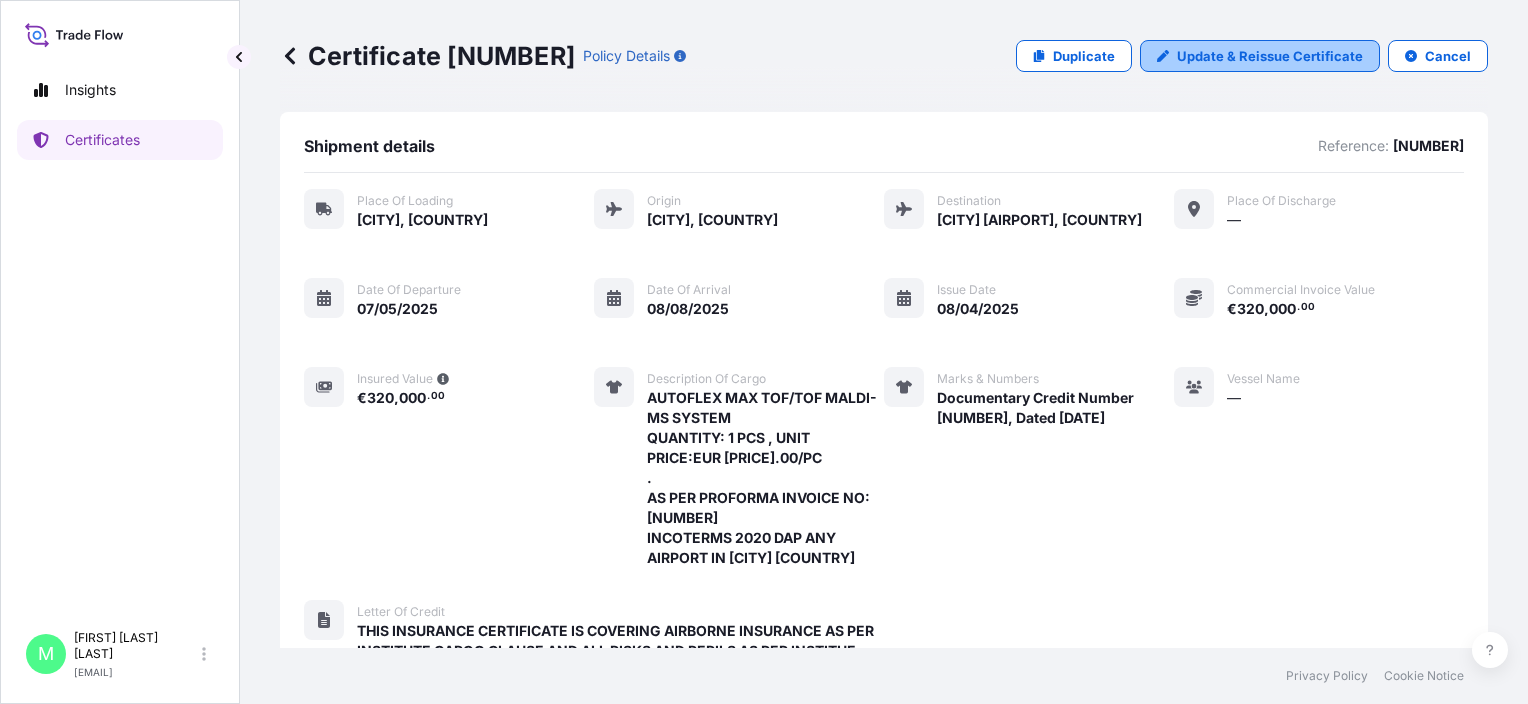 click on "Update & Reissue Certificate" at bounding box center (1270, 56) 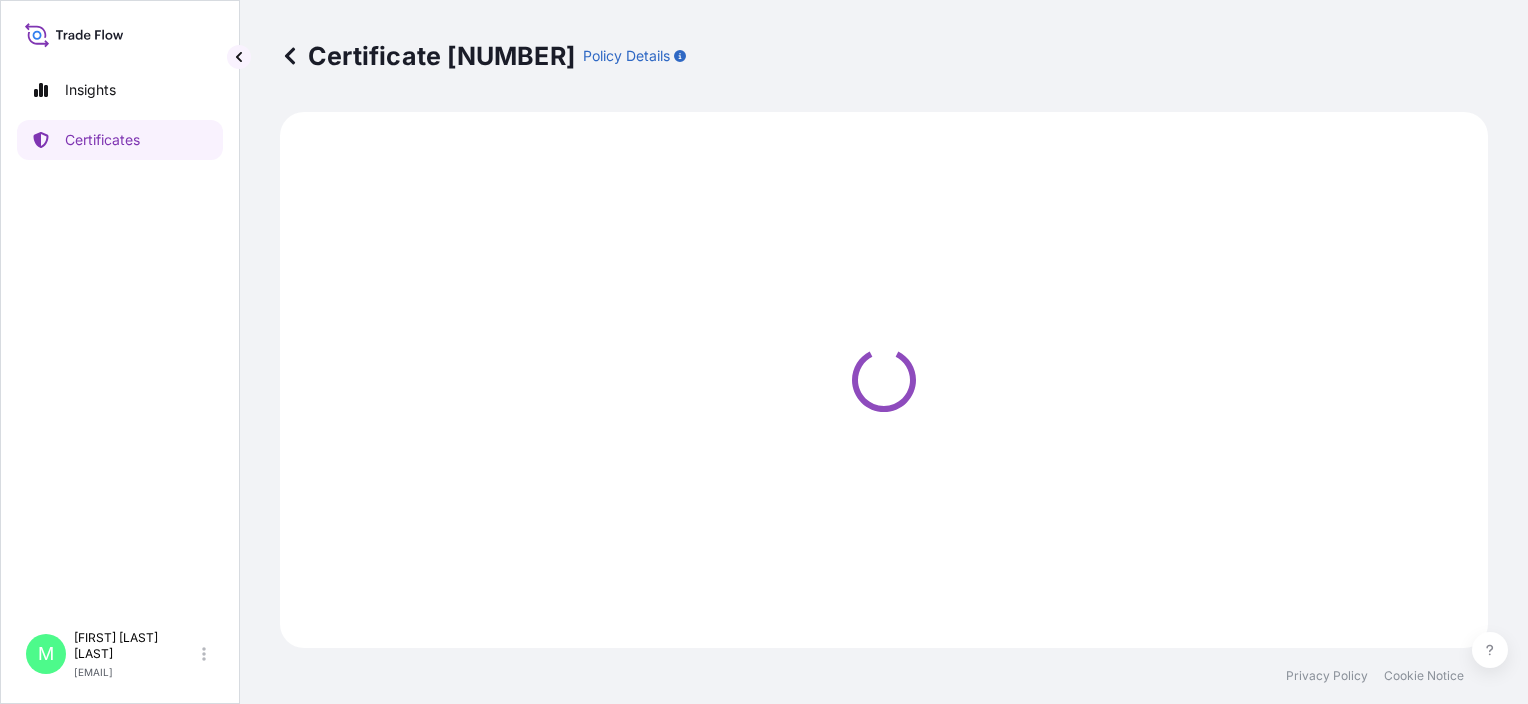 select on "Road / Inland" 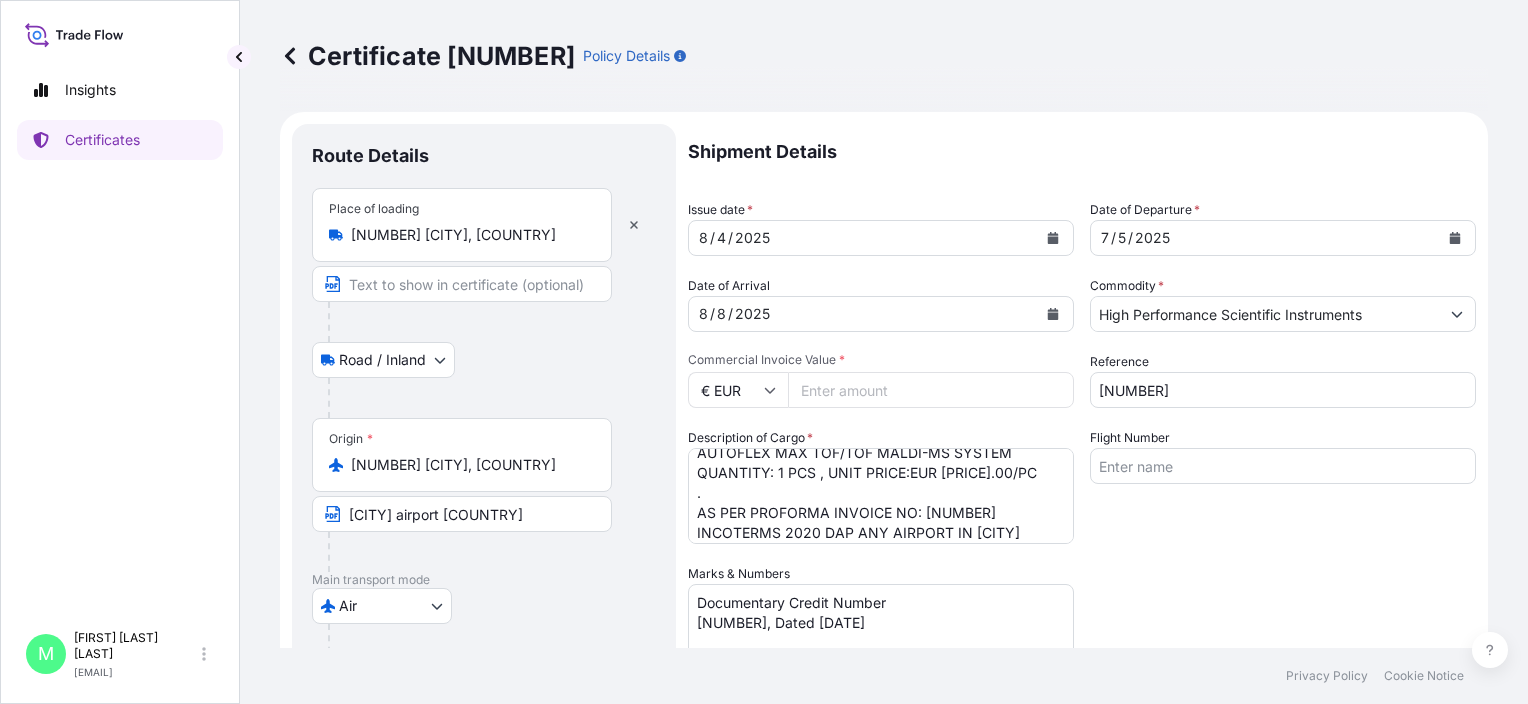 scroll, scrollTop: 0, scrollLeft: 0, axis: both 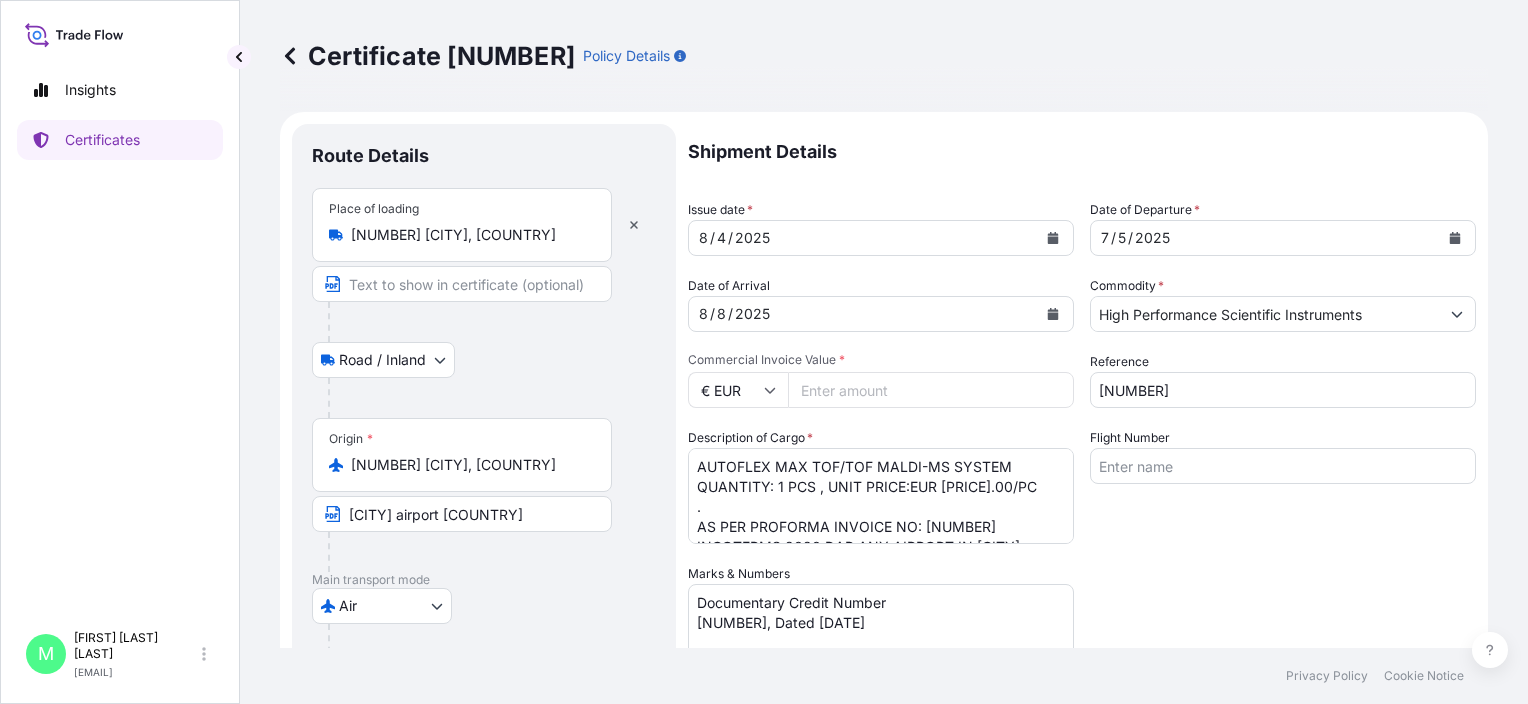 click on "Certificate [NUMBER] Policy Details Route Details Place of loading [NUMBER] [CITY], [COUNTRY] Road / Inland Road / Inland Origin * [NUMBER] [CITY], [COUNTRY] [CITY] airport [COUNTRY] Main transport mode Air Air Barge Exhibition Road Ocean Vessel Ocean Vessel - On Deck Destination * [AIRPORT] - [CITY] [AIRPORT], [COUNTRY] [CITY] airport [COUNTRY] Cover port to door - Add place of discharge Road / Inland Road / Inland Place of Discharge Shipment Details Issue date * [DATE] Date of Departure * [DATE] Date of Arrival [DATE] Commodity * High Performance Scientific Instruments Packing Category Commercial Invoice Value    * € EUR [PRICE] Reference [NUMBER] Description of Cargo * AUTOFLEX MAX TOF/TOF MALDI-MS SYSTEM
QUANTITY: 1 PCS , UNIT PRICE:EUR [PRICE].00/PC
.
AS PER PROFORMA INVOICE NO: [NUMBER]
INCOTERMS 2020 DAP ANY AIRPORT IN [CITY] [COUNTRY] Flight Number Marks & Numbers Documentary Credit Number
[NUMBER], Dated [DATE] Letter of Credit This shipment has a letter of credit * *" at bounding box center [884, 324] 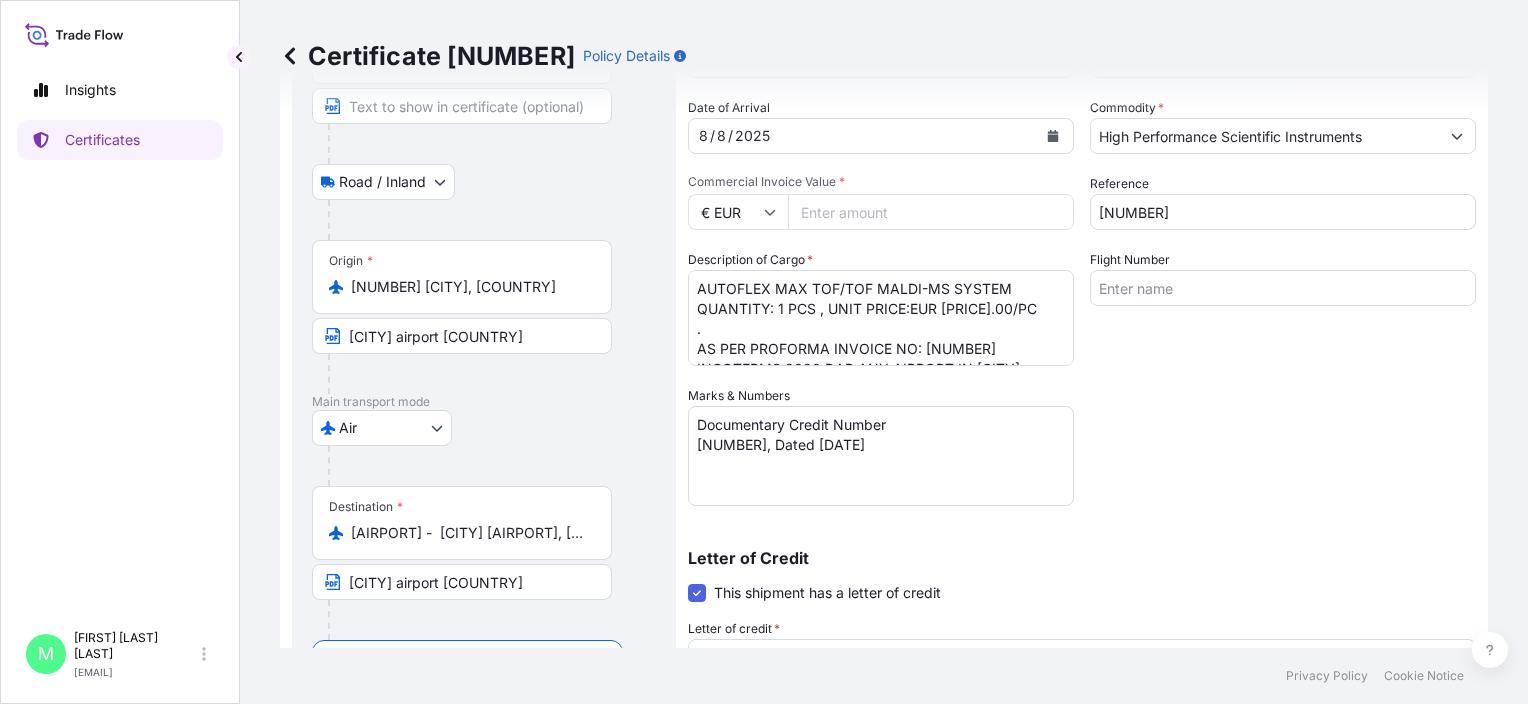 scroll, scrollTop: 0, scrollLeft: 0, axis: both 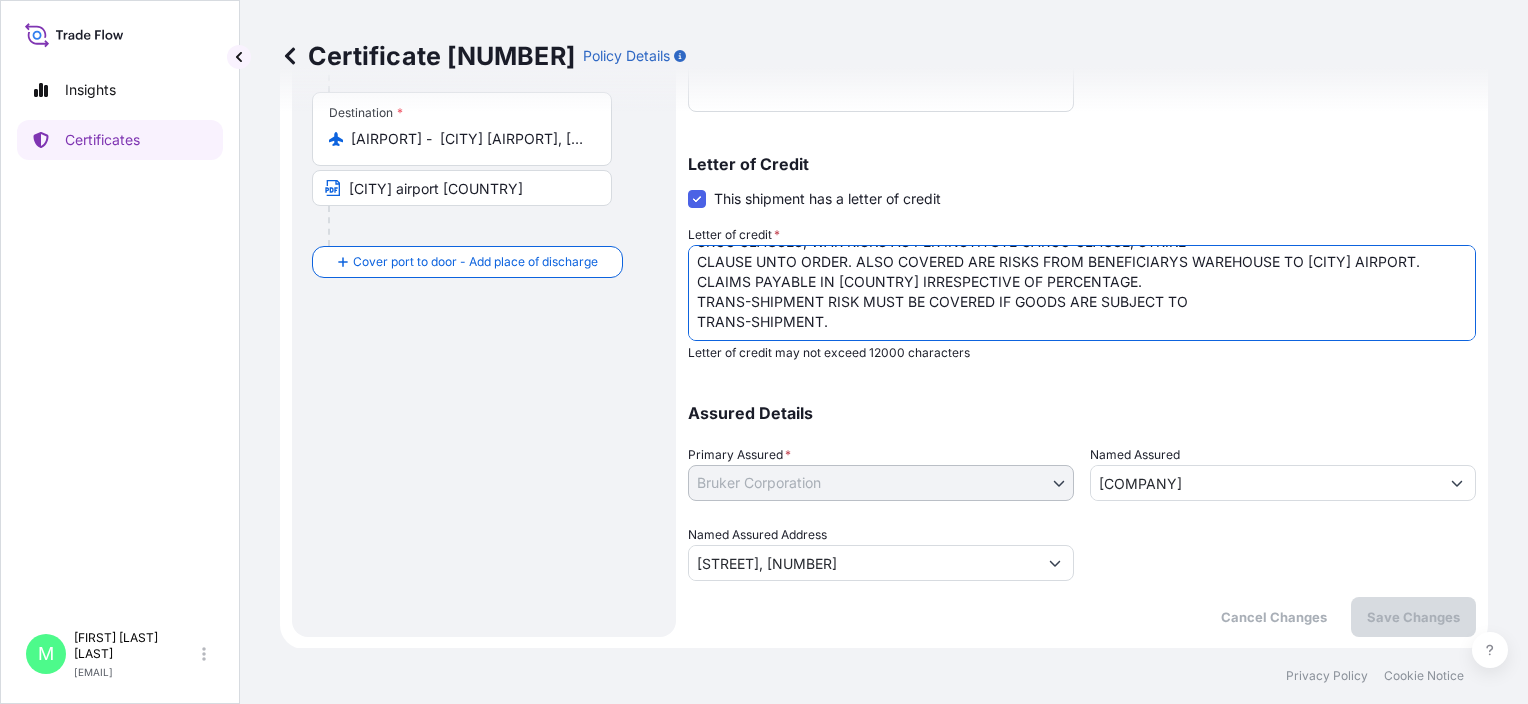 drag, startPoint x: 1372, startPoint y: 320, endPoint x: 1110, endPoint y: 314, distance: 262.0687 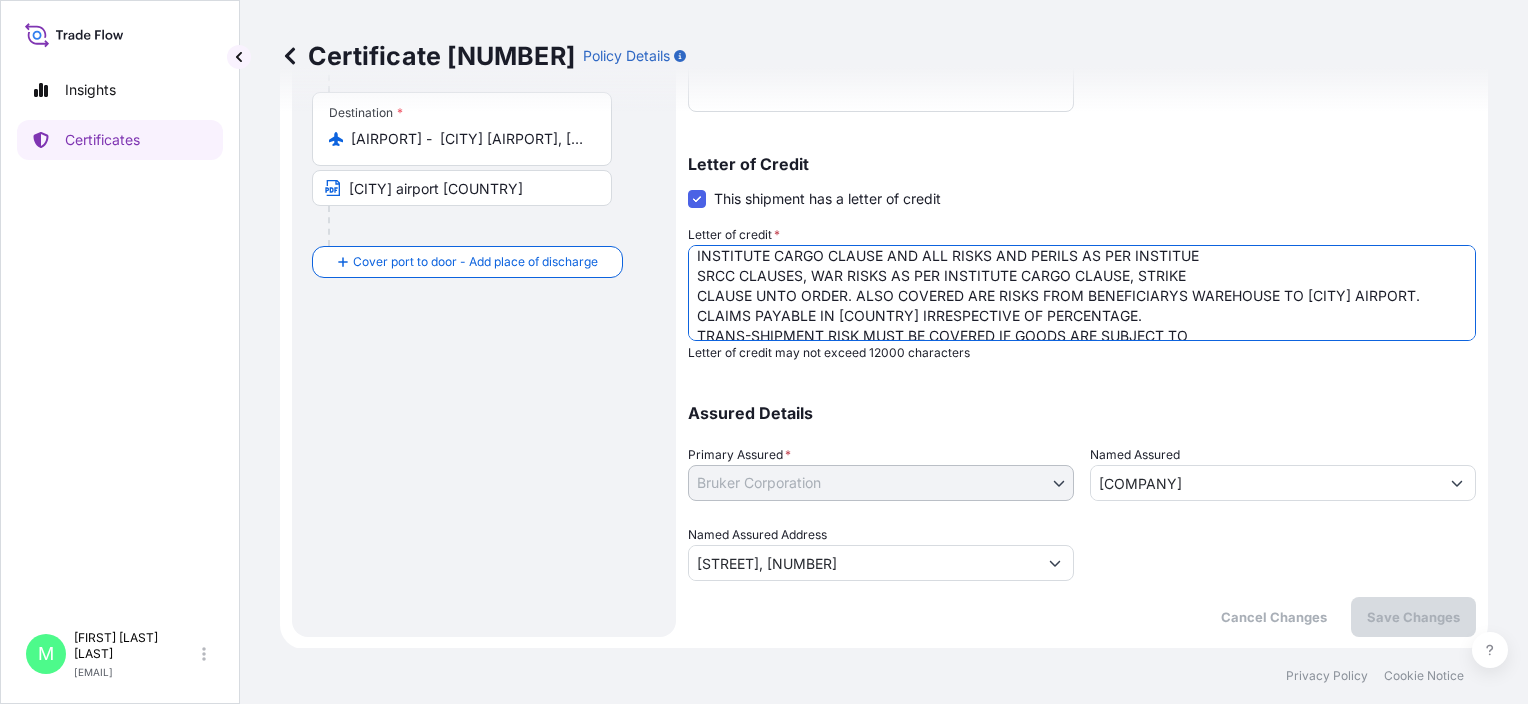 scroll, scrollTop: 0, scrollLeft: 0, axis: both 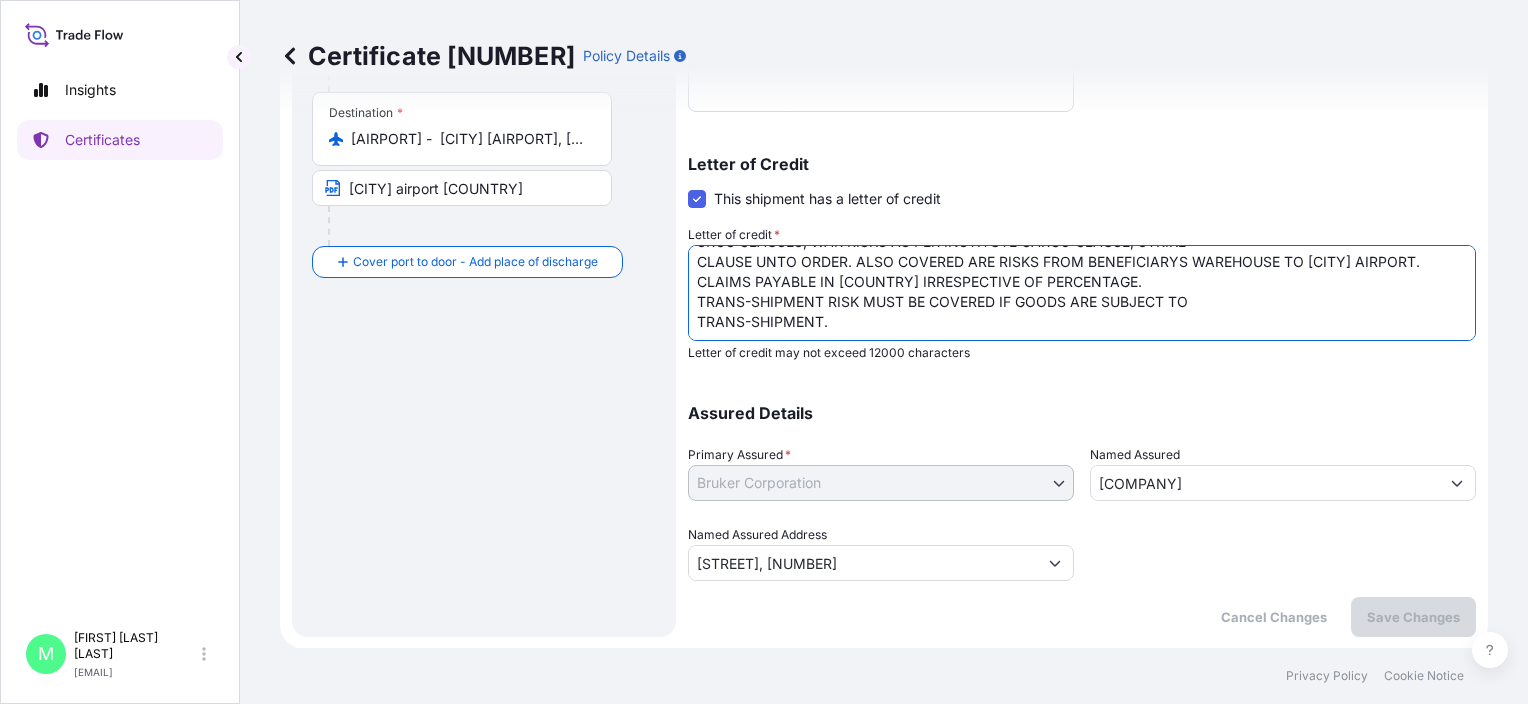 drag, startPoint x: 699, startPoint y: 264, endPoint x: 860, endPoint y: 343, distance: 179.33768 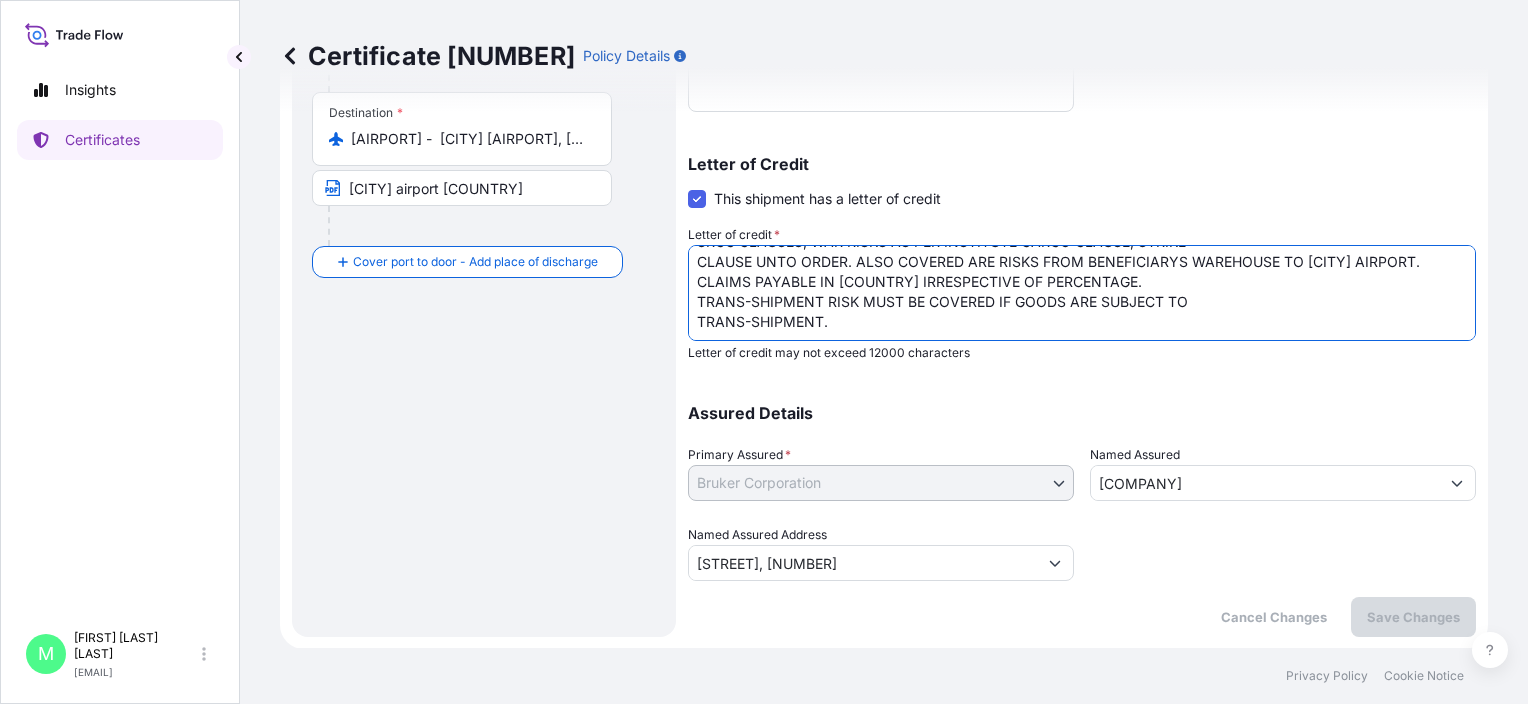 paste on "INSURANCE POLICY IN 1 ORIGINAL AND 1 COPY CLEARLY INDICATING
APPLICANT AS THE SOLE INSURED/ASSURED PARTY, MARKED
CLAIMS PAYABLE IN [COUNTRY], STATING NAME, ADDRESS AND TELEPHONE
NUMBERS OF CLAIM SETTLING AGENT IN [COUNTRY], COVERING INSTITUTE" 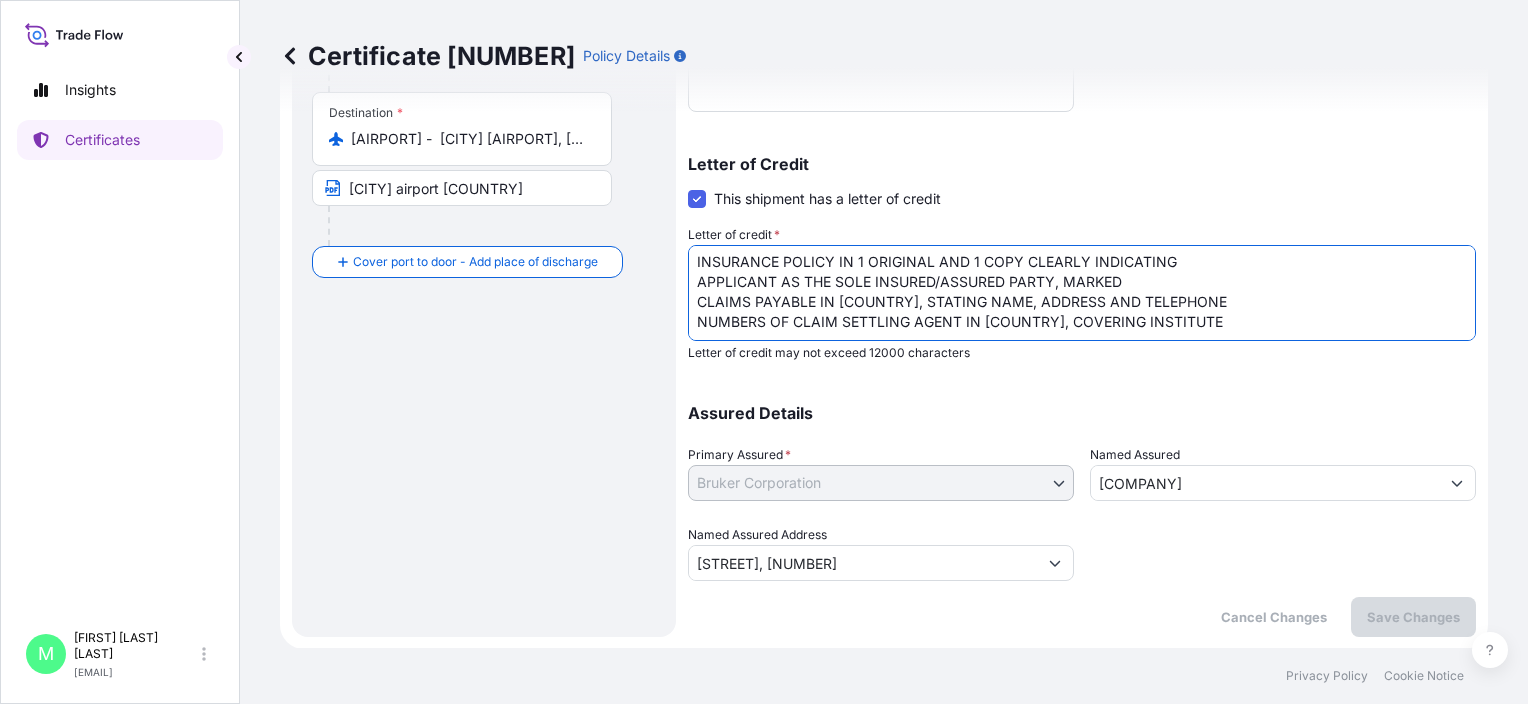 scroll, scrollTop: 0, scrollLeft: 0, axis: both 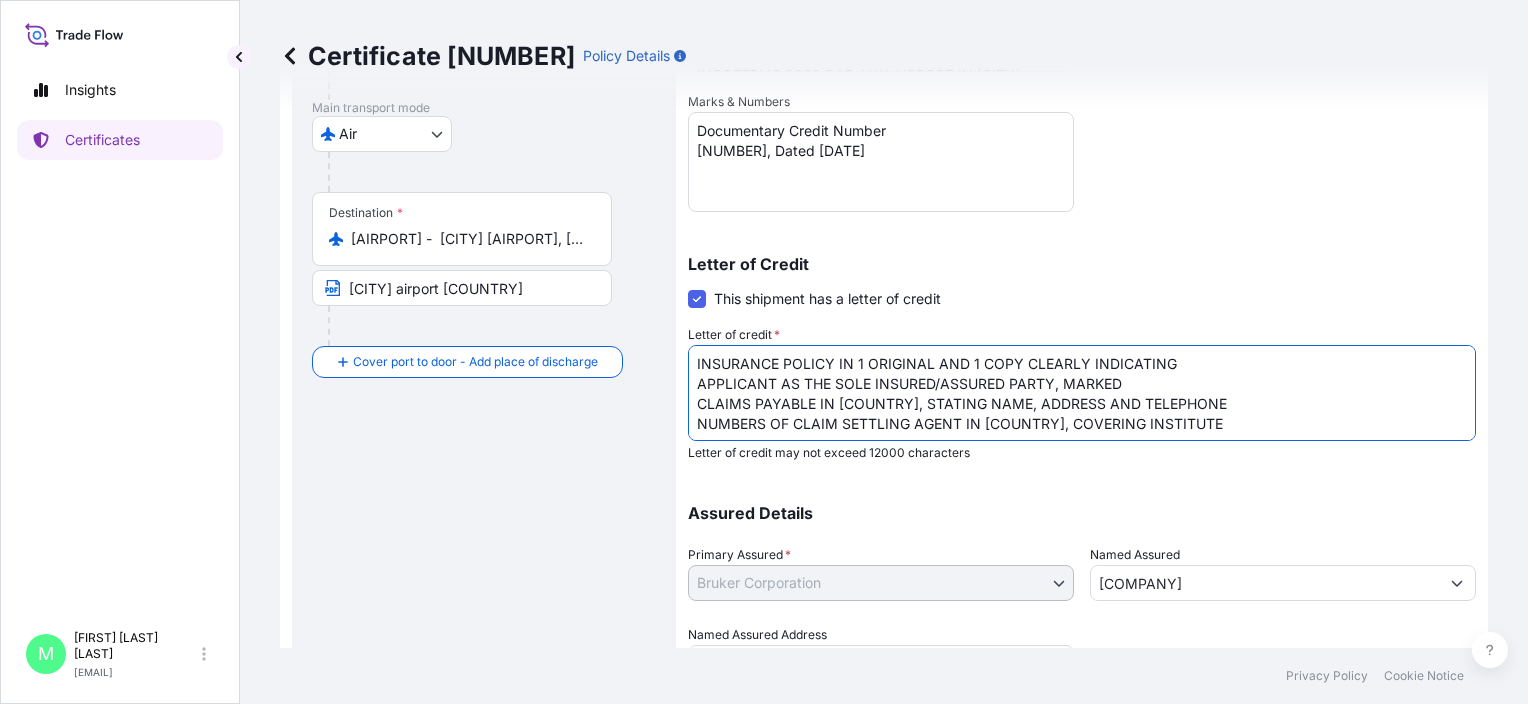 click on "THIS INSURANCE CERTIFICATE IS COVERING AIRBORNE INSURANCE AS PER
INSTITUTE CARGO CLAUSE AND ALL RISKS AND PERILS AS PER INSTITUE
SRCC CLAUSES, WAR RISKS AS PER INSTITUTE CARGO CLAUSE, STRIKE
CLAUSE UNTO ORDER. ALSO COVERED ARE RISKS FROM BENEFICIARYS WAREHOUSE TO [CITY] AIRPORT.
CLAIMS PAYABLE IN [COUNTRY] IRRESPECTIVE OF PERCENTAGE.
TRANS-SHIPMENT RISK MUST BE COVERED IF GOODS ARE SUBJECT TO
TRANS-SHIPMENT." at bounding box center [1082, 393] 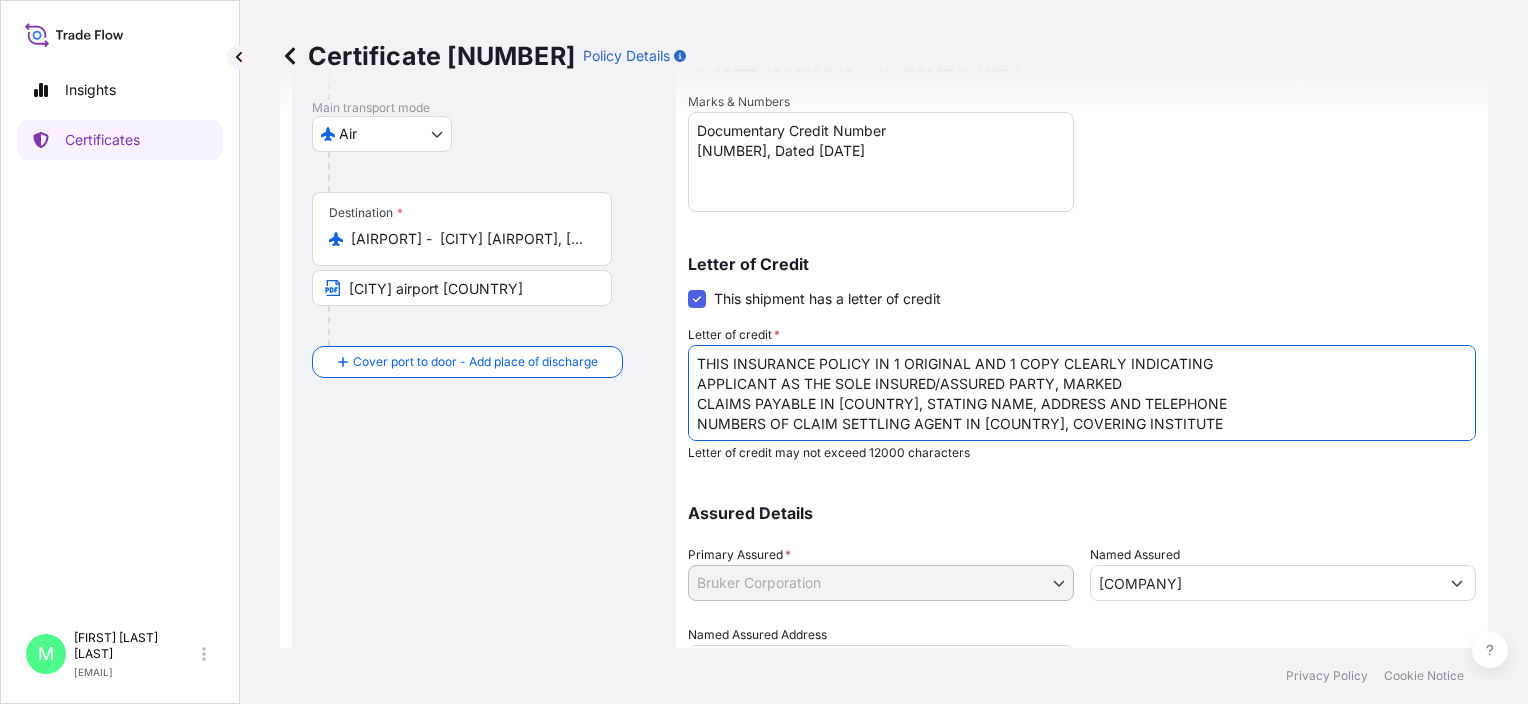 drag, startPoint x: 869, startPoint y: 357, endPoint x: 1214, endPoint y: 352, distance: 345.03622 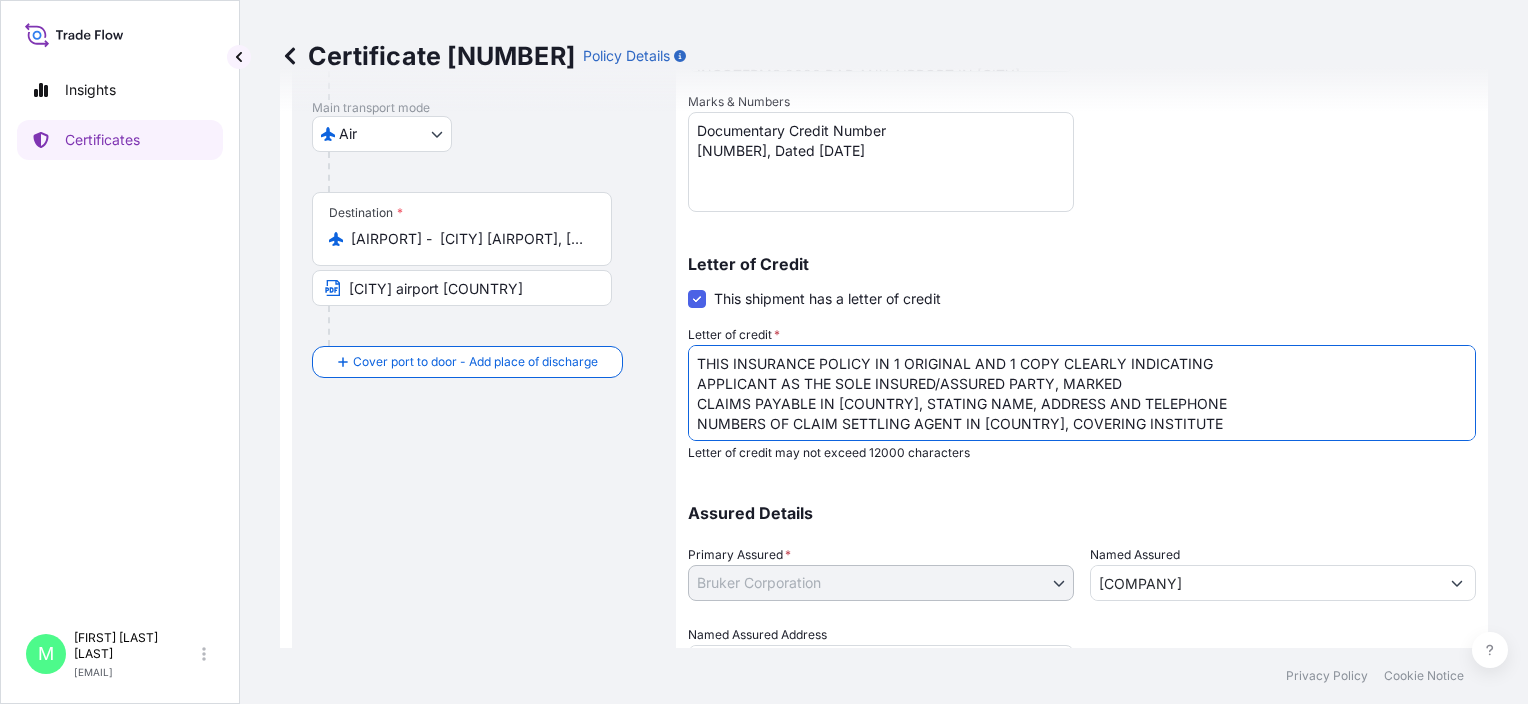 click on "THIS INSURANCE CERTIFICATE IS COVERING AIRBORNE INSURANCE AS PER
INSTITUTE CARGO CLAUSE AND ALL RISKS AND PERILS AS PER INSTITUE
SRCC CLAUSES, WAR RISKS AS PER INSTITUTE CARGO CLAUSE, STRIKE
CLAUSE UNTO ORDER. ALSO COVERED ARE RISKS FROM BENEFICIARYS WAREHOUSE TO [CITY] AIRPORT.
CLAIMS PAYABLE IN [COUNTRY] IRRESPECTIVE OF PERCENTAGE.
TRANS-SHIPMENT RISK MUST BE COVERED IF GOODS ARE SUBJECT TO
TRANS-SHIPMENT." at bounding box center [1082, 393] 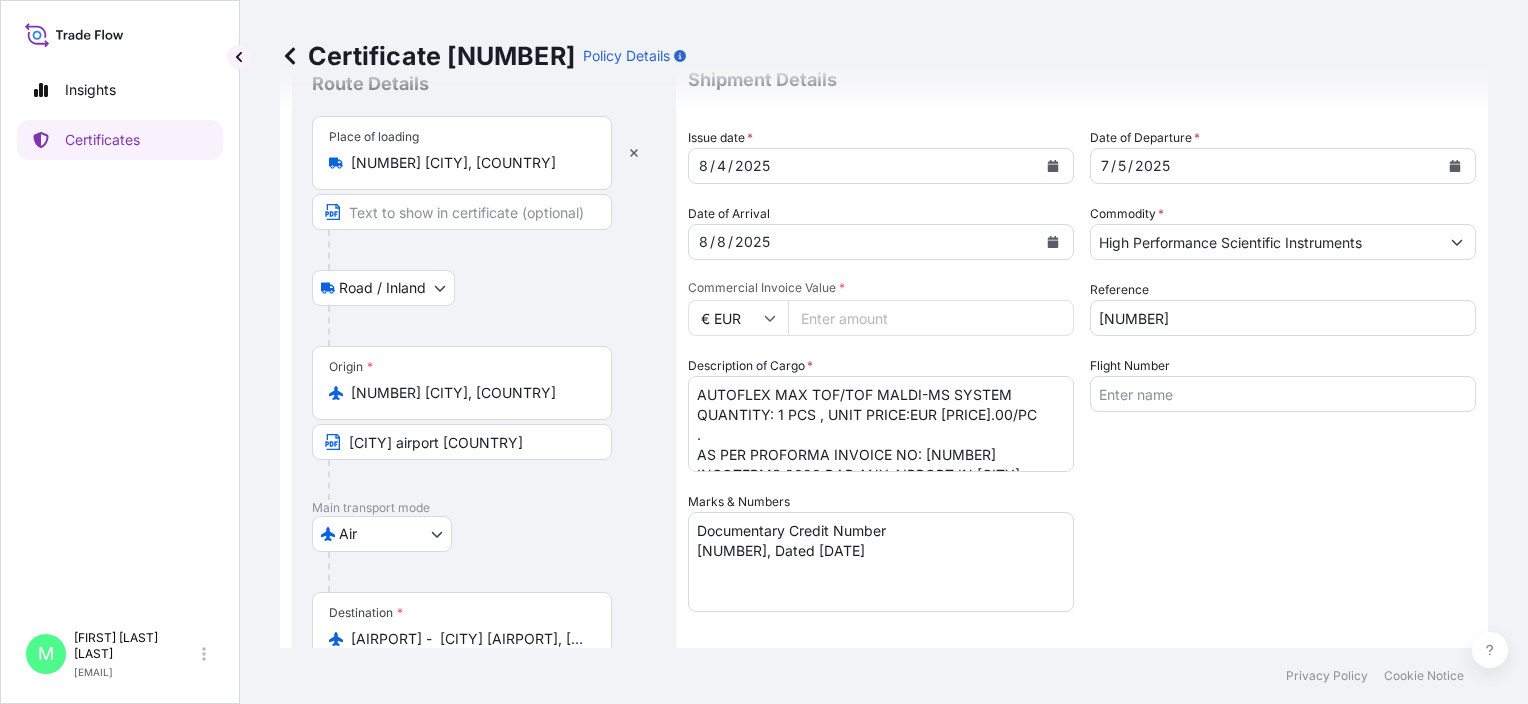 scroll, scrollTop: 0, scrollLeft: 0, axis: both 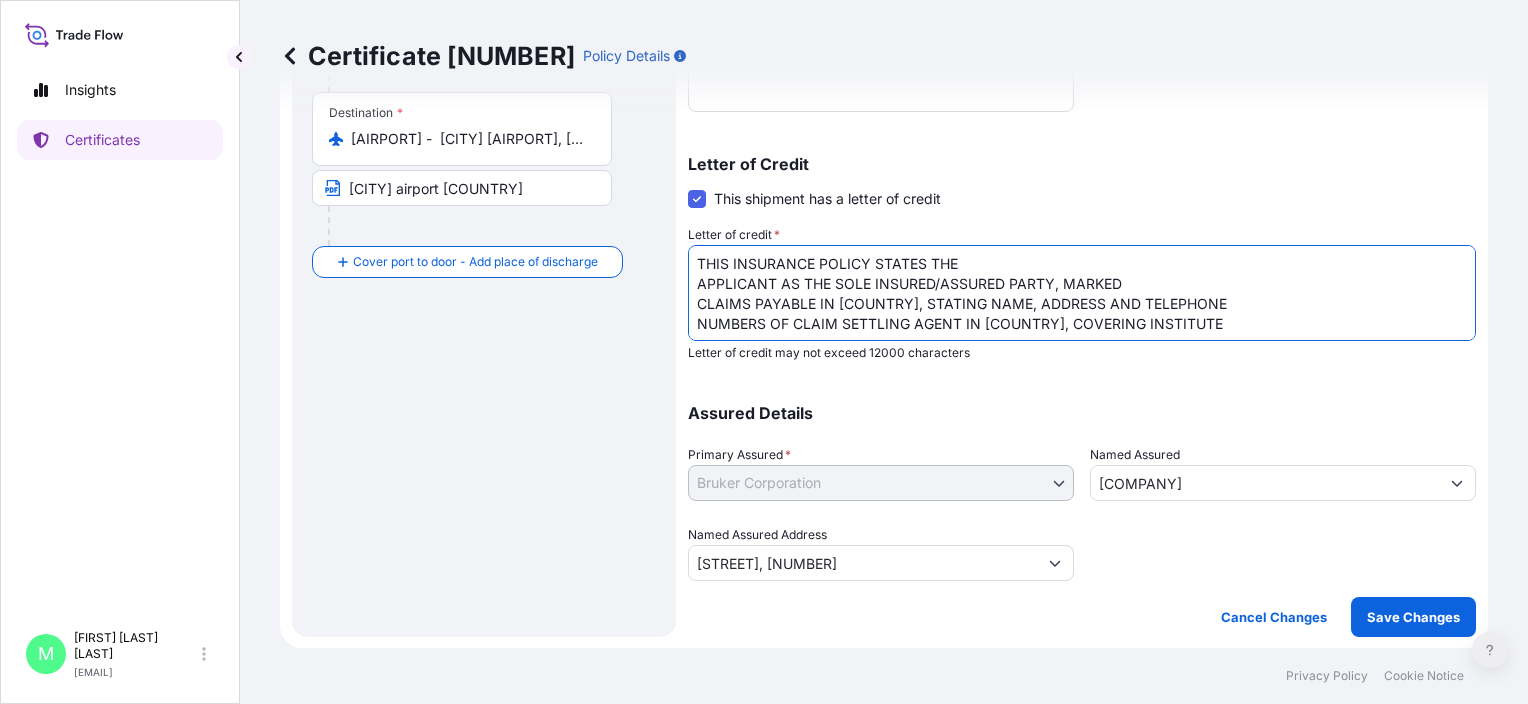 type on "THIS INSURANCE POLICY STATES THE
APPLICANT AS THE SOLE INSURED/ASSURED PARTY, MARKED
CLAIMS PAYABLE IN [COUNTRY], STATING NAME, ADDRESS AND TELEPHONE
NUMBERS OF CLAIM SETTLING AGENT IN [COUNTRY], COVERING INSTITUTE" 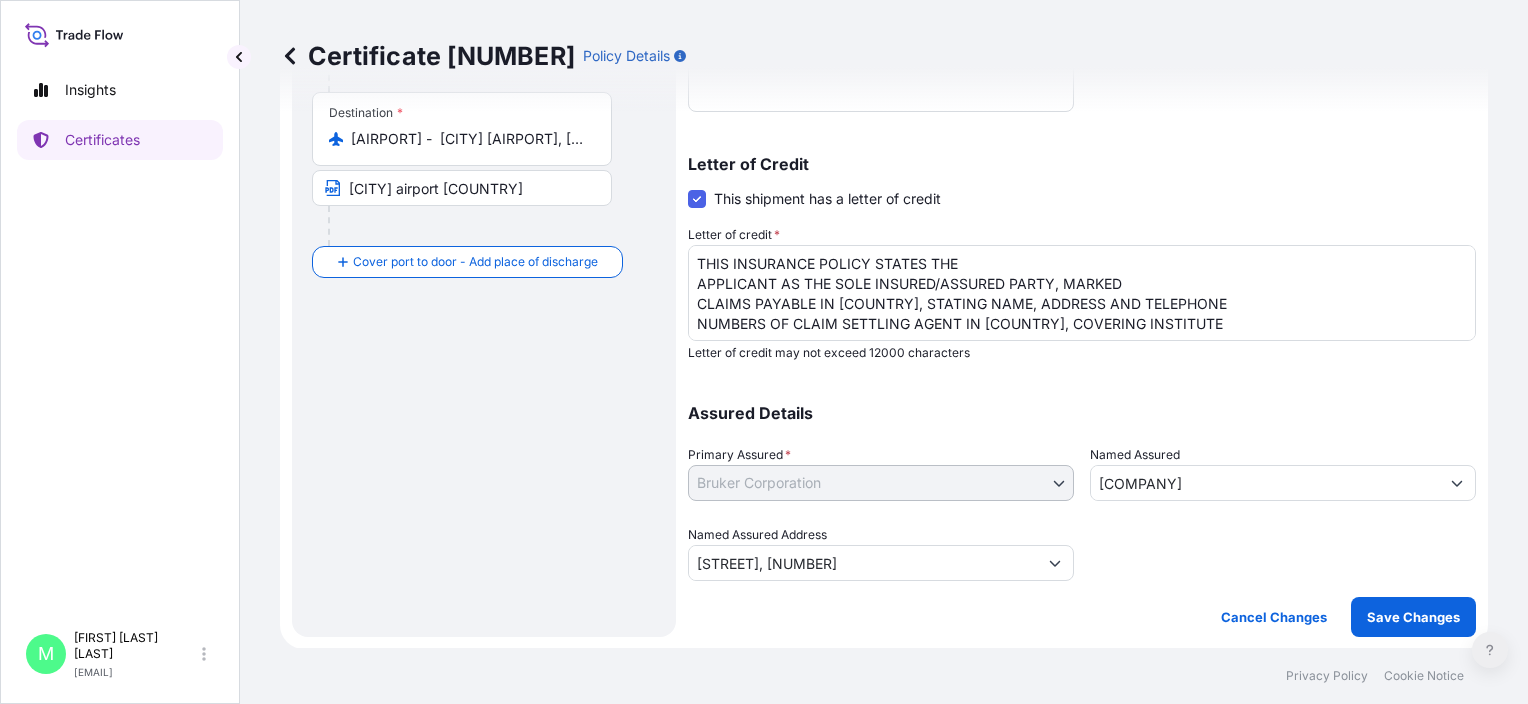 click 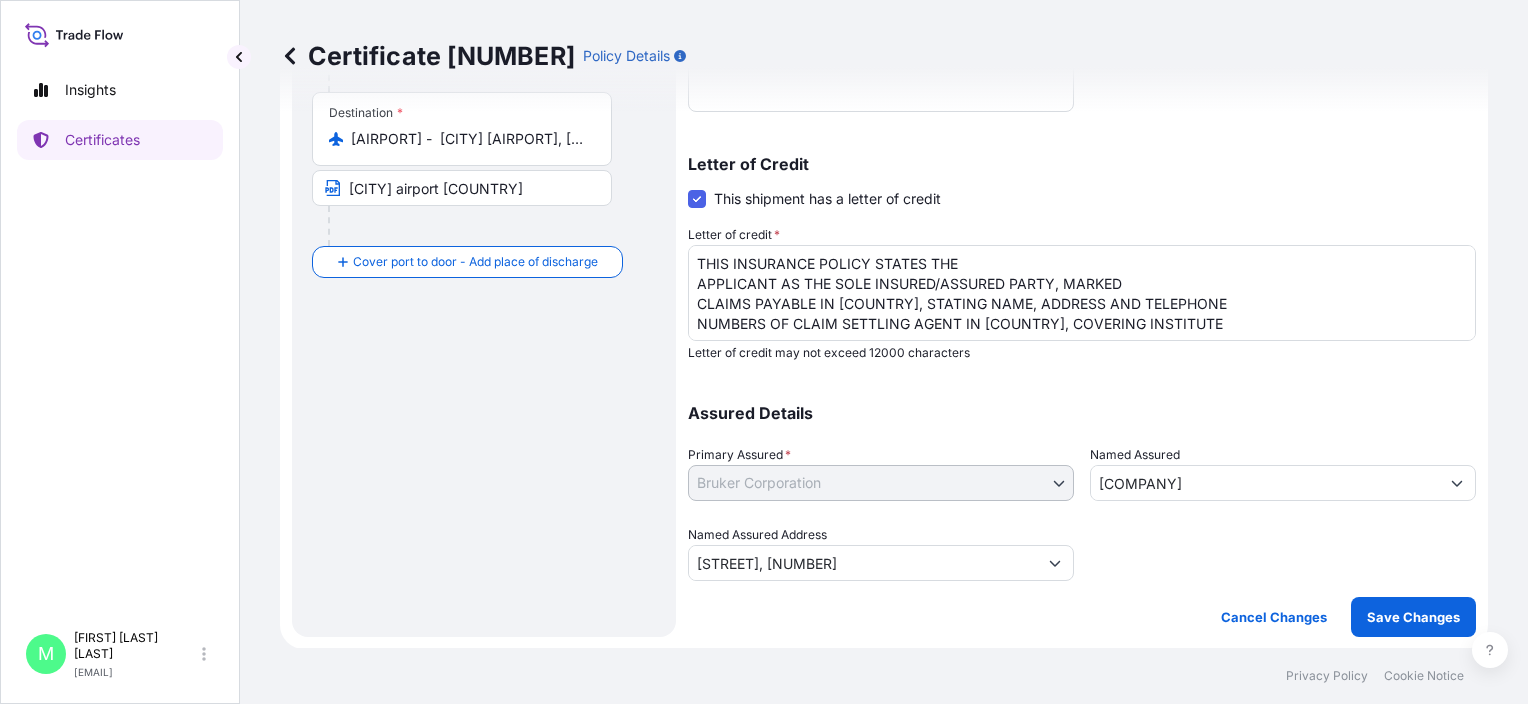 click on "Shipment Details Issue date * [DATE] Date of Departure * [DATE] Date of Arrival [DATE] Commodity * High Performance Scientific Instruments Packing Category Commercial Invoice Value    * € EUR [PRICE] Reference [NUMBER] Description of Cargo * AUTOFLEX MAX TOF/TOF MALDI-MS SYSTEM
QUANTITY: 1 PCS , UNIT PRICE:EUR [PRICE].00/PC
.
AS PER PROFORMA INVOICE NO: [NUMBER]
INCOTERMS 2020 DAP ANY AIRPORT IN [CITY] [COUNTRY] Flight Number Marks & Numbers Documentary Credit Number
[NUMBER], Dated [DATE] Letter of Credit This shipment has a letter of credit * THIS INSURANCE CERTIFICATE IS COVERING AIRBORNE INSURANCE AS PER
INSTITUTE CARGO CLAUSE AND ALL RISKS AND PERILS AS PER INSTITUE
SRCC CLAUSES, WAR RISKS AS PER INSTITUTE CARGO CLAUSE, STRIKE
CLAUSE UNTO ORDER. ALSO COVERED ARE RISKS FROM BENEFICIARYS WAREHOUSE TO [CITY] AIRPORT.
CLAIMS PAYABLE IN [COUNTRY] IRRESPECTIVE OF PERCENTAGE.
TRANS-SHIPMENT RISK MUST BE COVERED IF GOODS ARE SUBJECT TO
TRANS-SHIPMENT.  Assured Details *" at bounding box center (1082, 94) 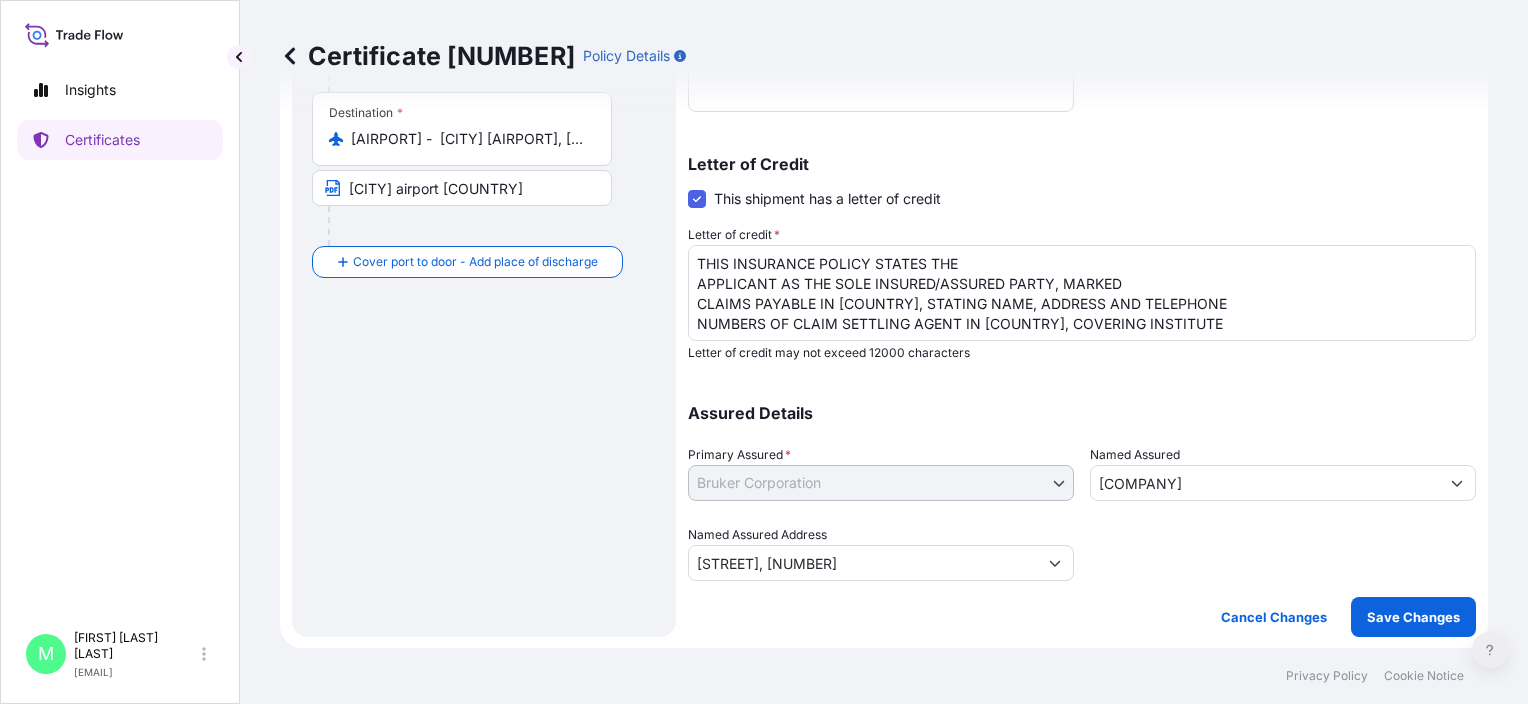 click 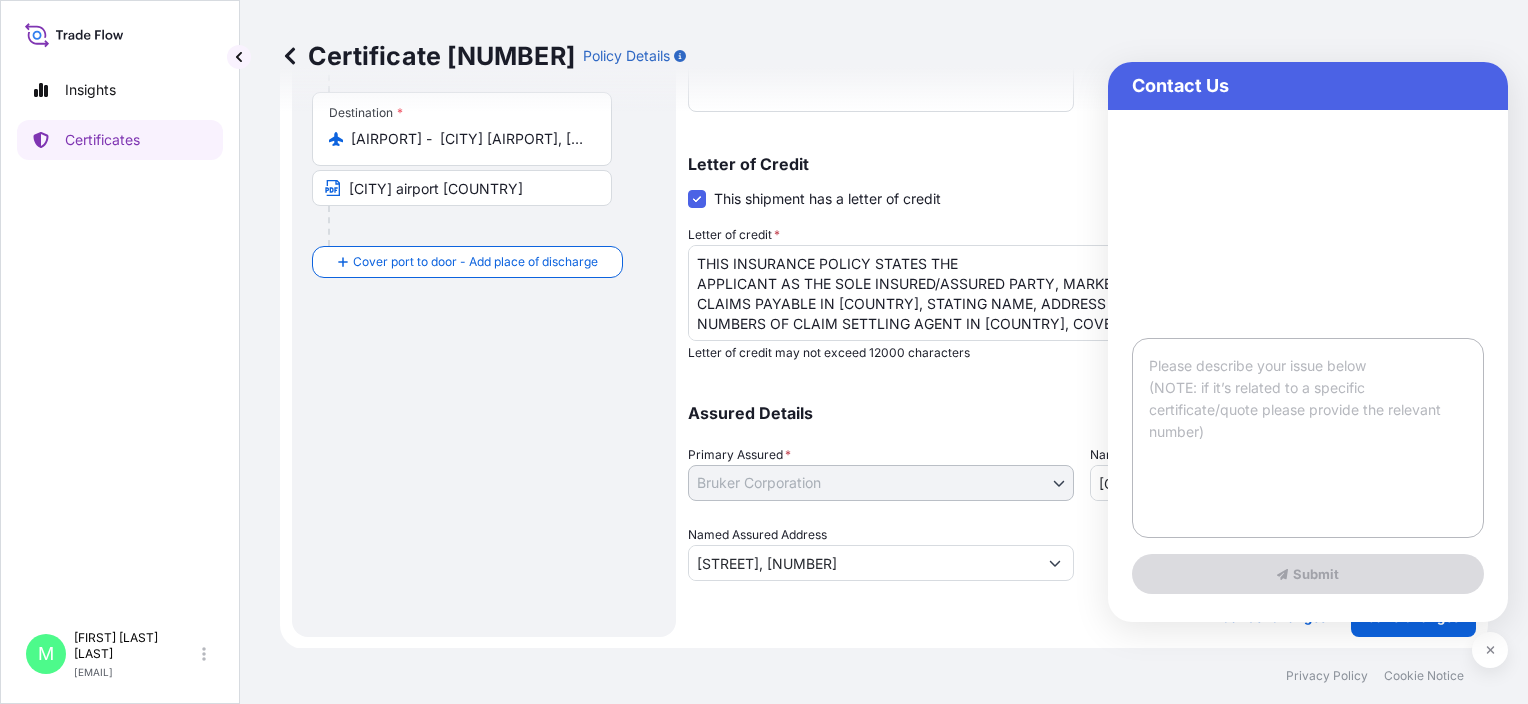 click at bounding box center (1308, 438) 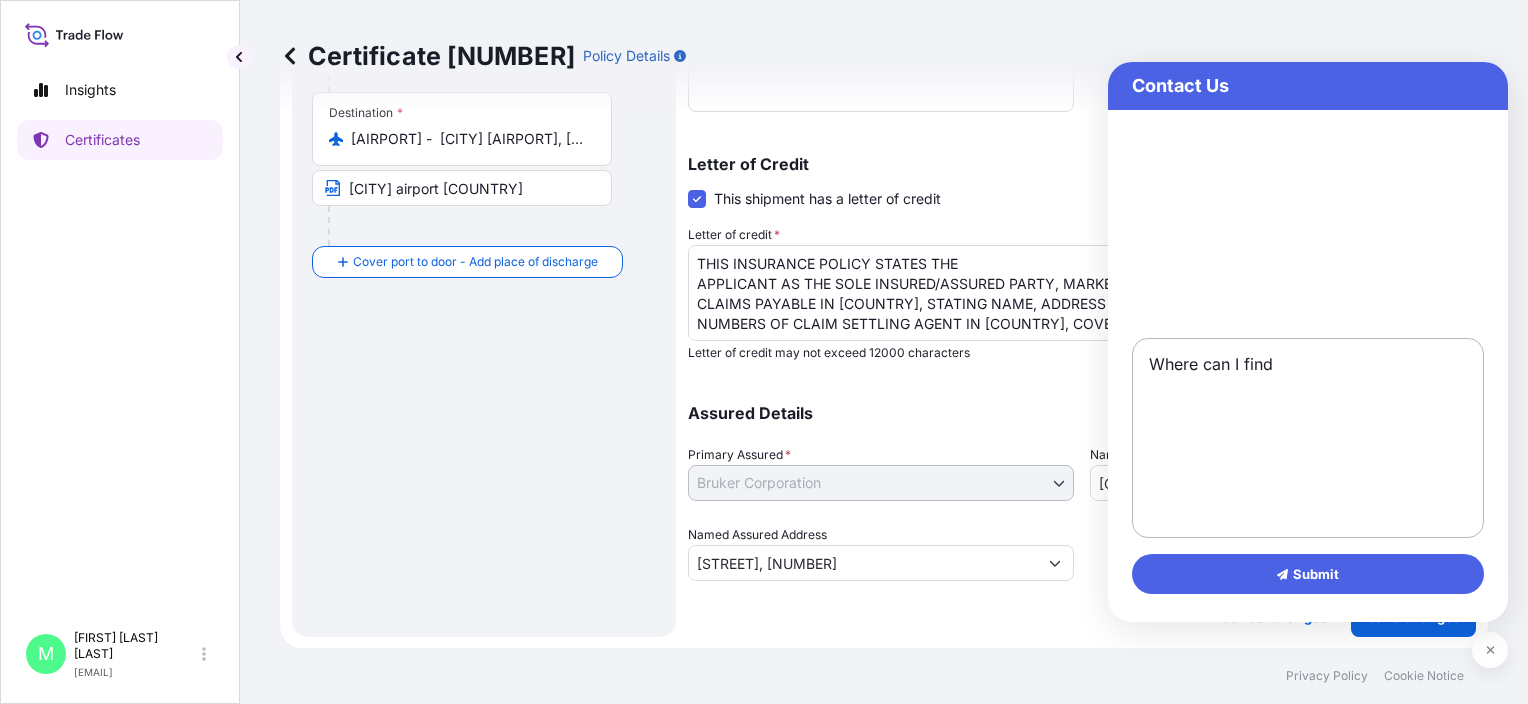 paste on "CLAIM SETTLING AGENT IN [COUNTRY]" 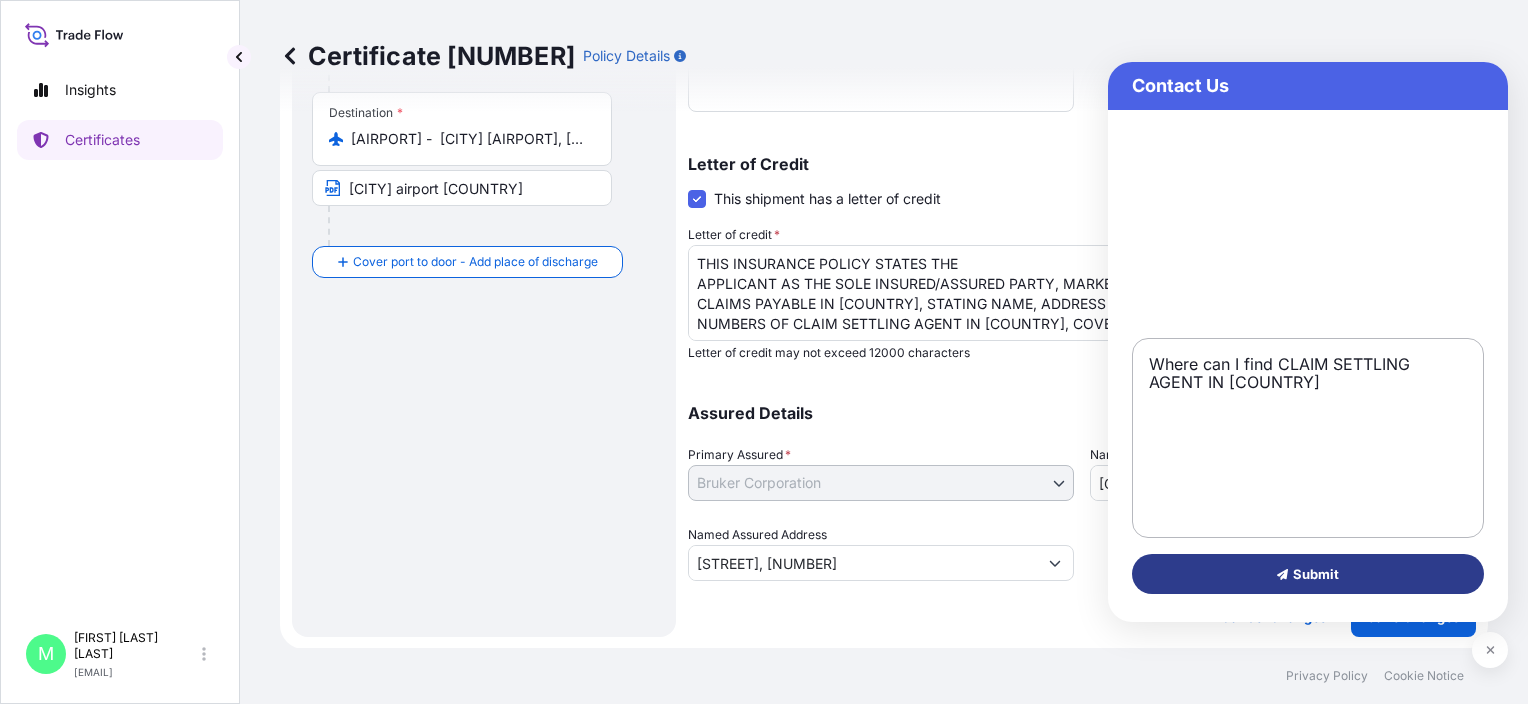 type on "Where can I find CLAIM SETTLING AGENT IN [COUNTRY]" 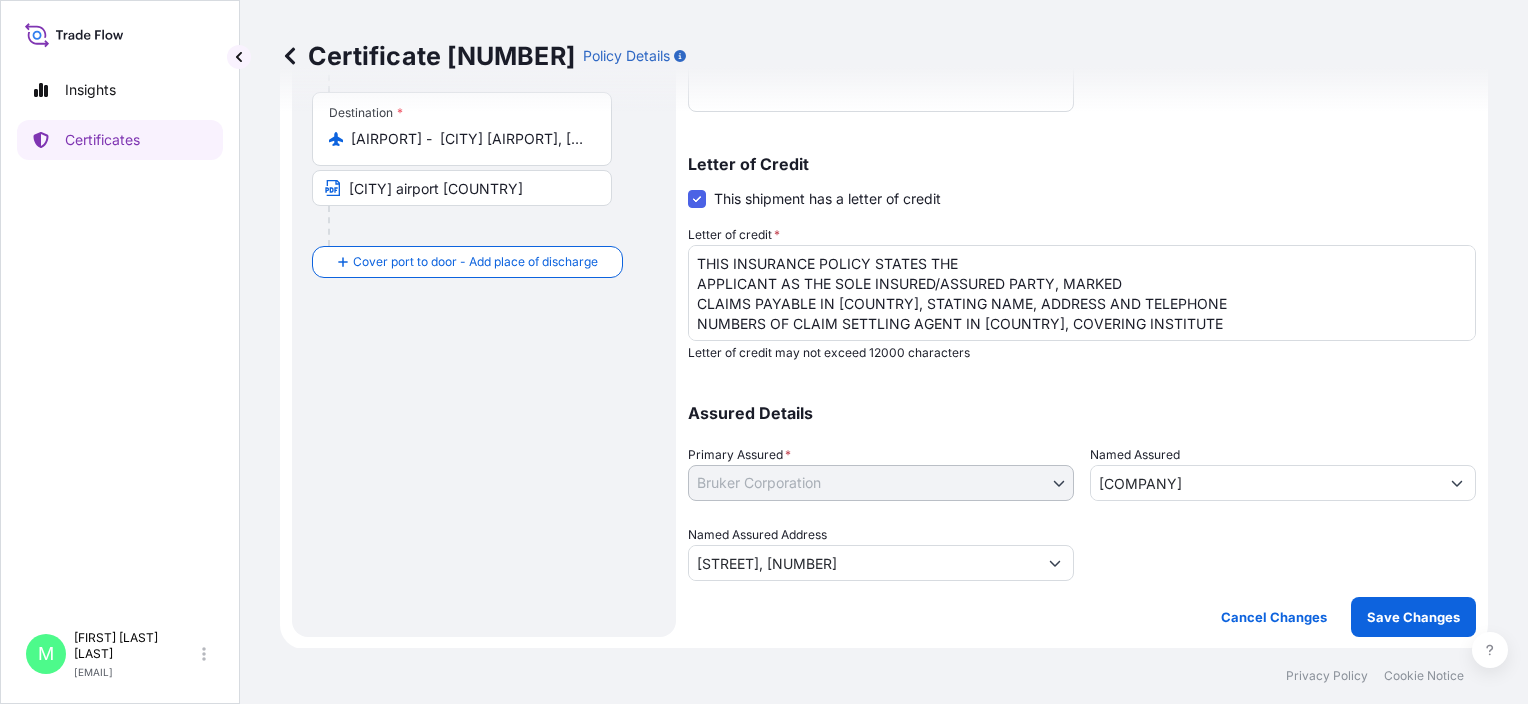 click on "Assured Details Primary Assured * Bruker Corporation Bruker Corporation Named Assured Bruker Daltonics GmbH & Co KG Named Assured Address [STREET], [NUMBER]" at bounding box center [1082, 481] 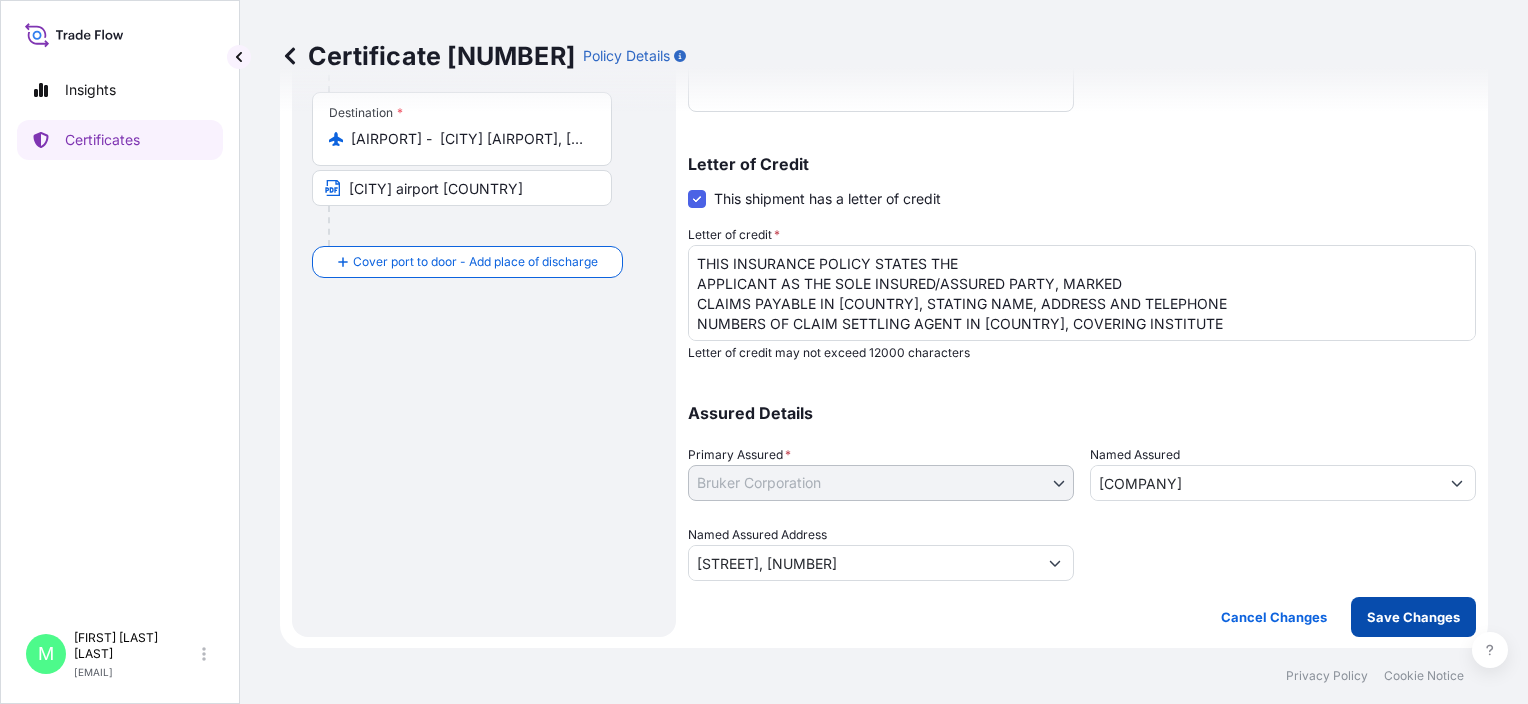 click on "Save Changes" at bounding box center [1413, 617] 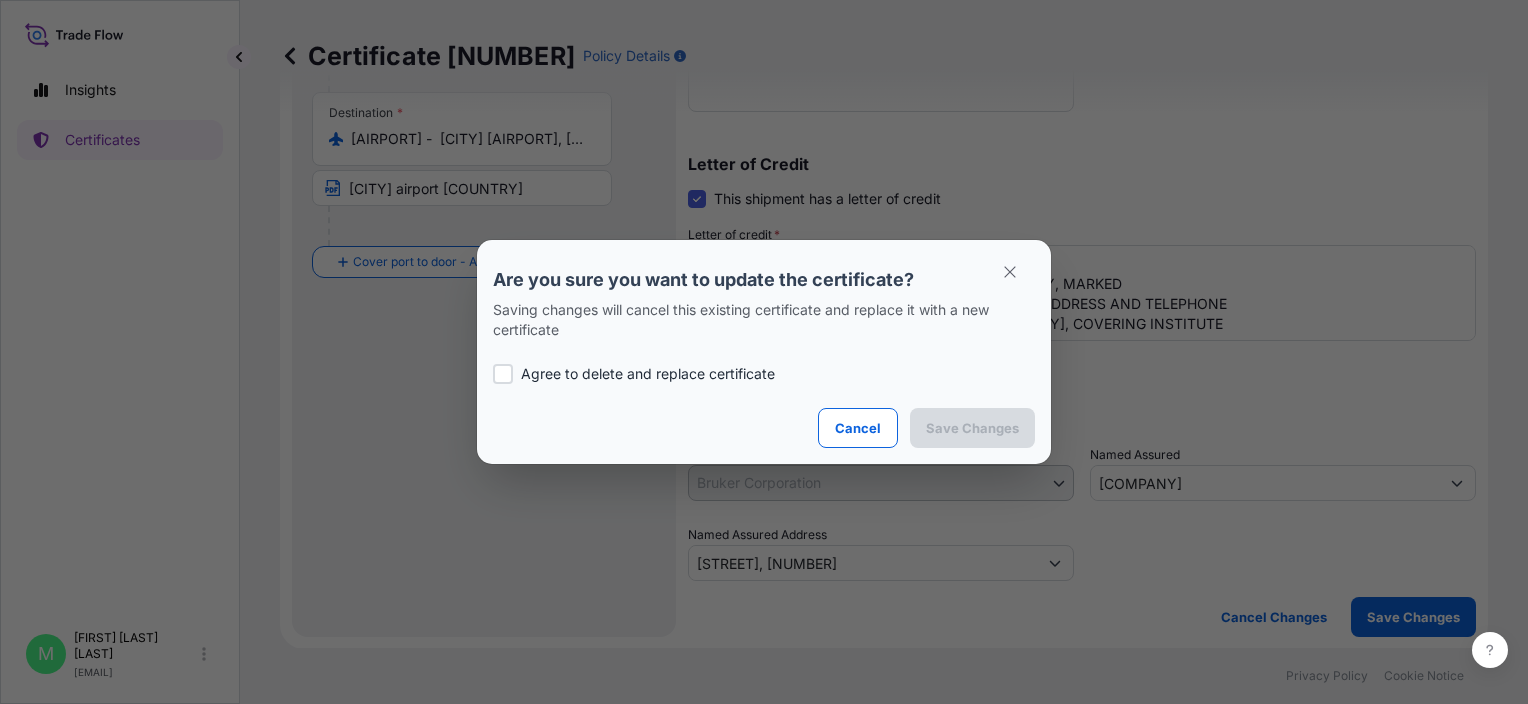 click at bounding box center (503, 374) 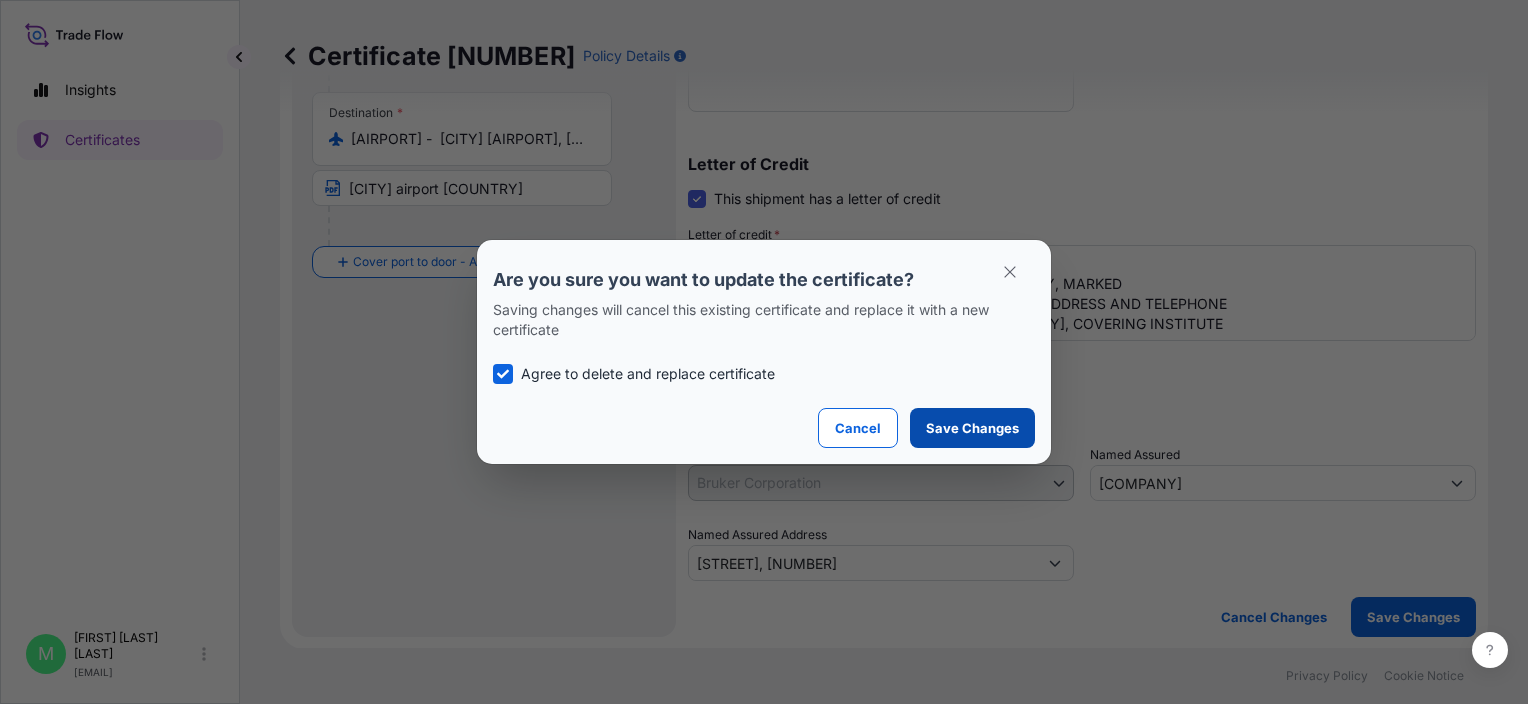 click on "Save Changes" at bounding box center [972, 428] 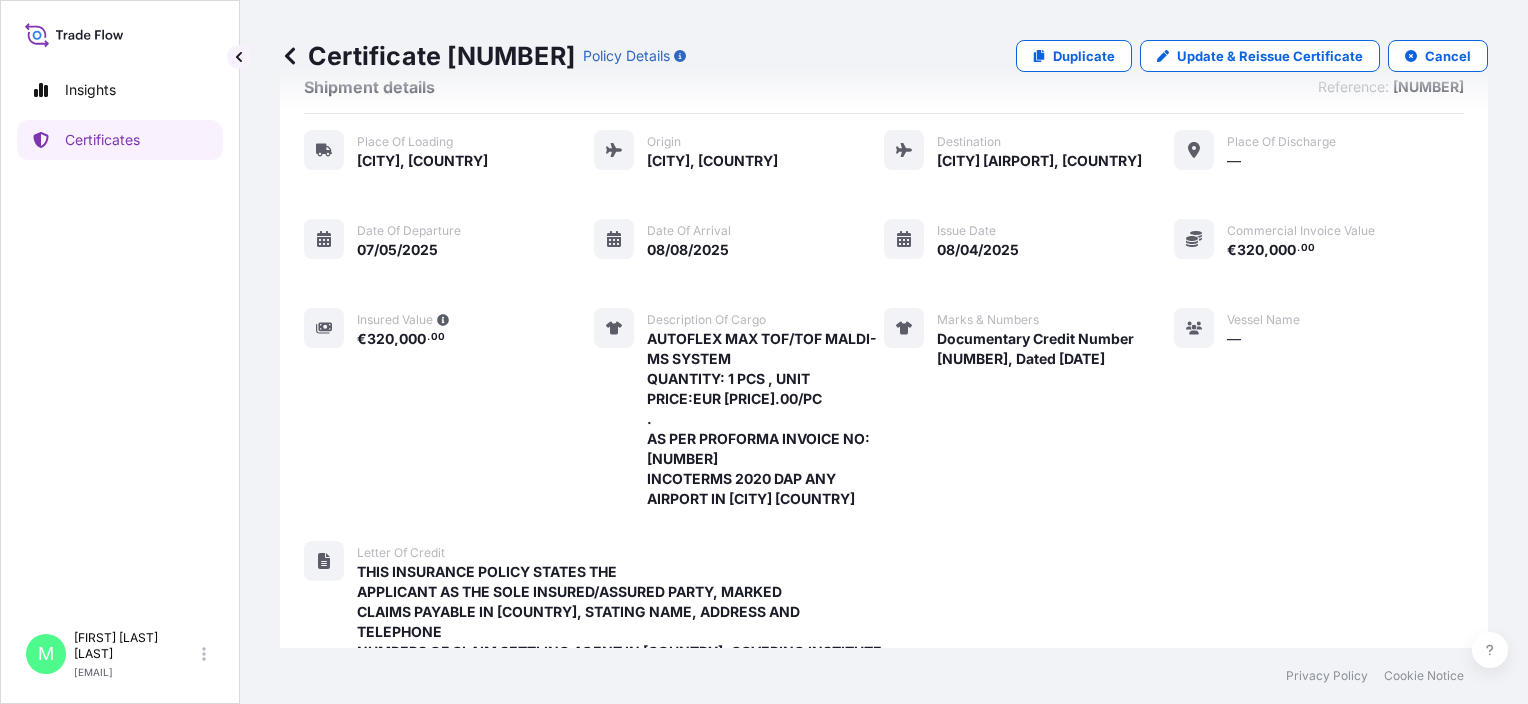 scroll, scrollTop: 0, scrollLeft: 0, axis: both 